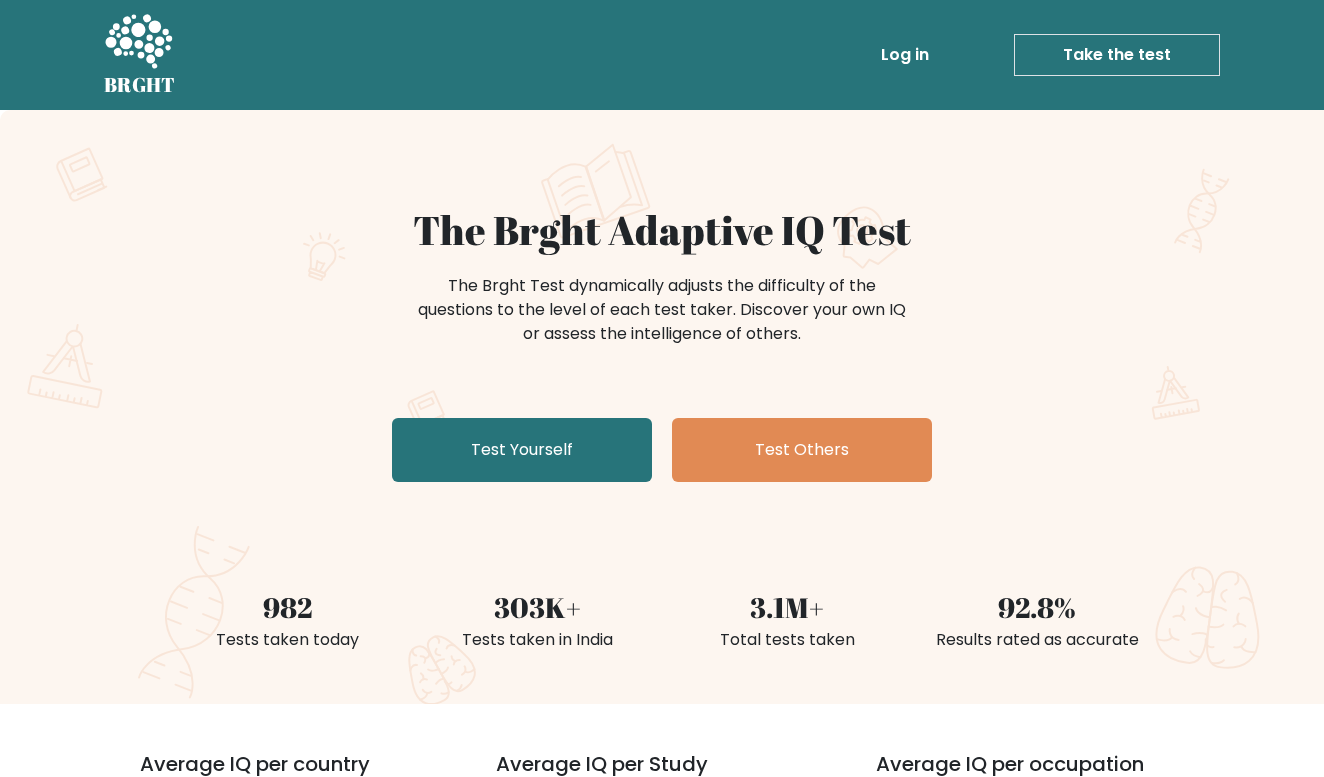 scroll, scrollTop: 0, scrollLeft: 0, axis: both 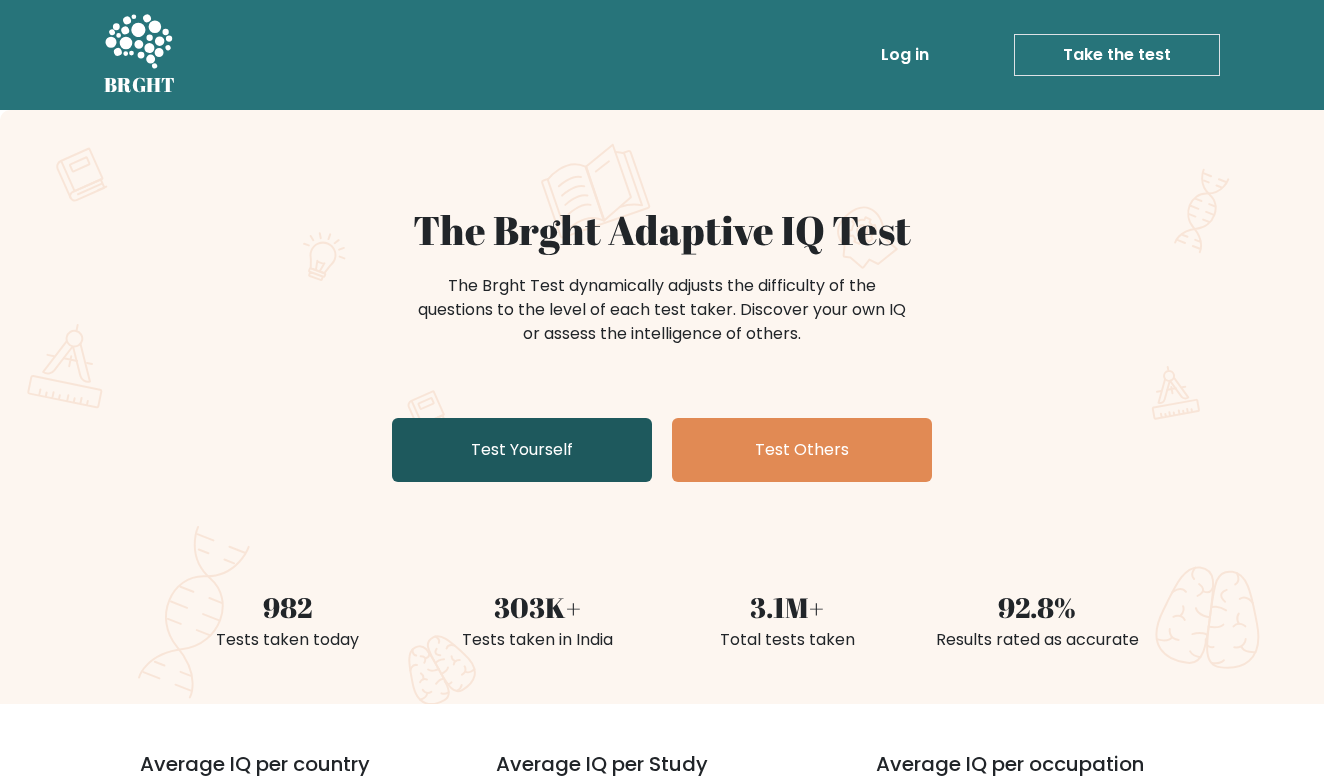 click on "Test Yourself" at bounding box center (522, 450) 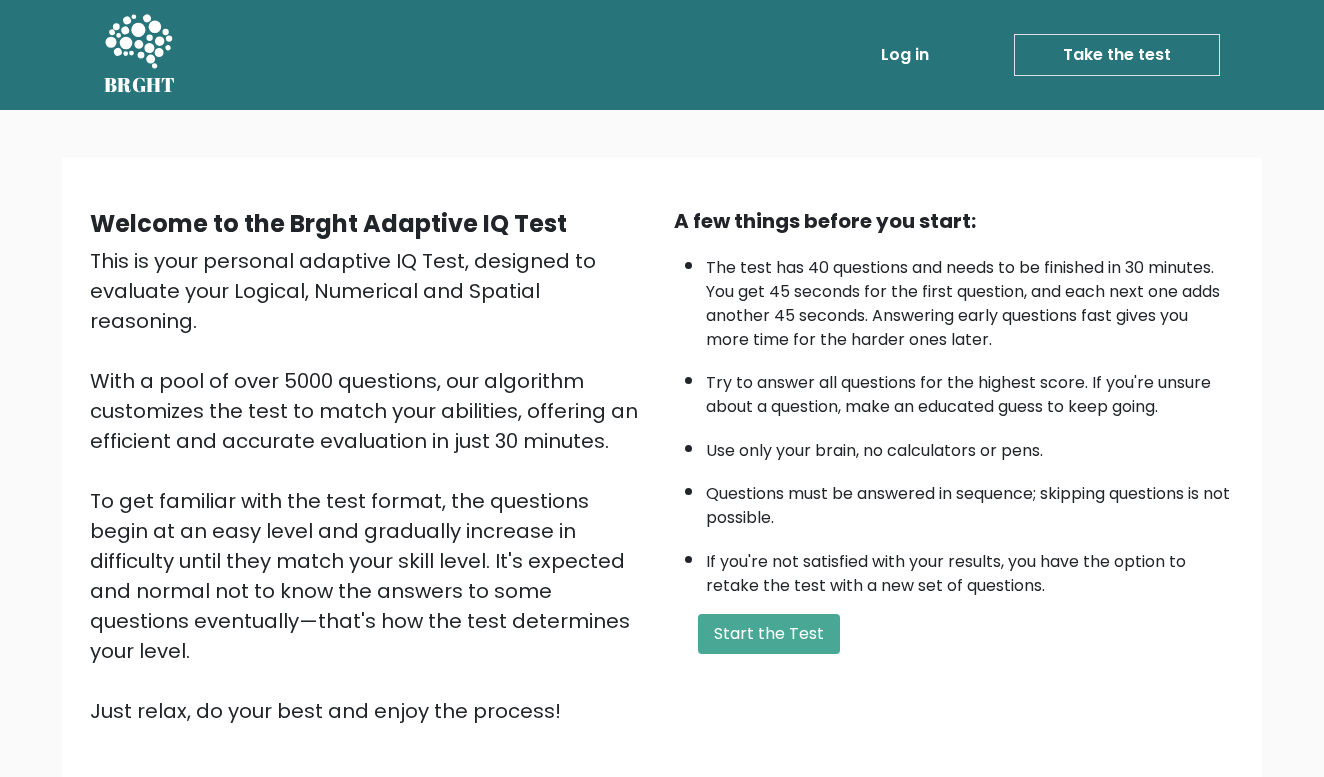 scroll, scrollTop: 0, scrollLeft: 0, axis: both 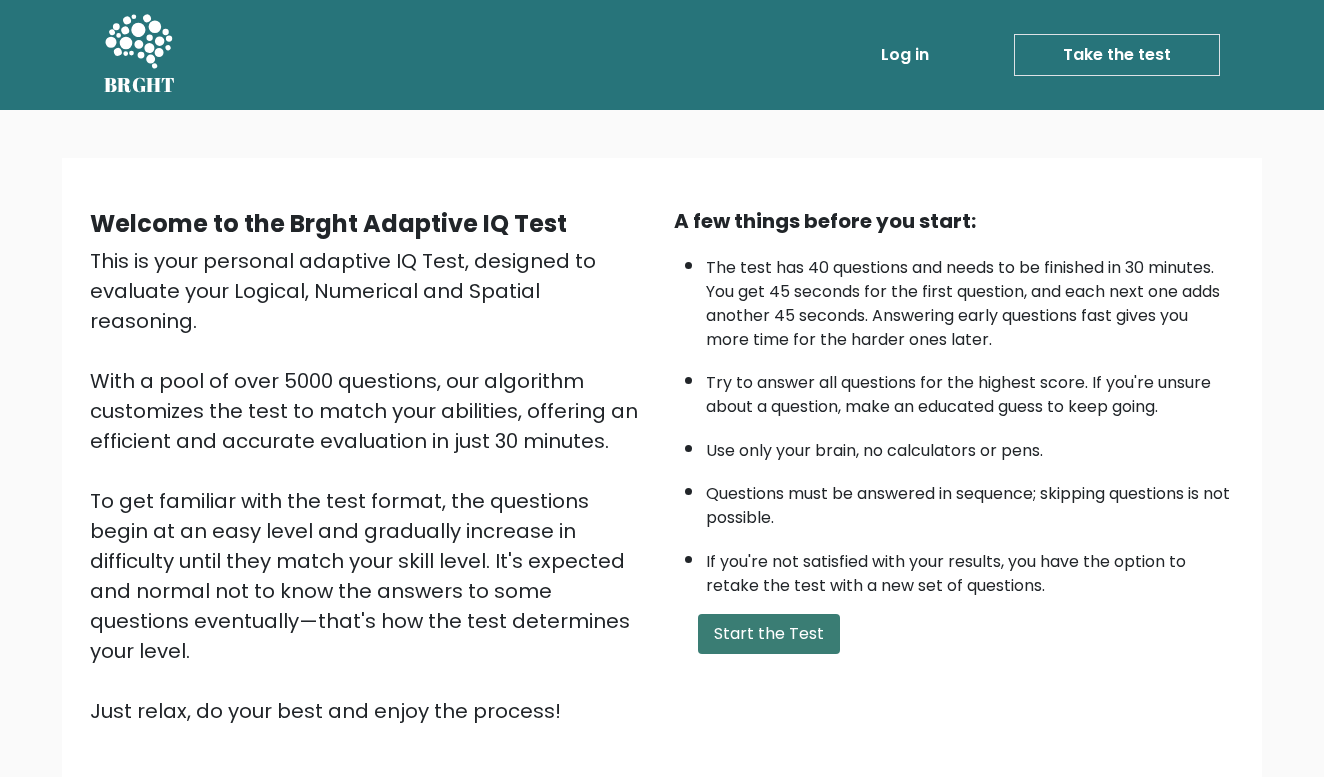 click on "Start the Test" at bounding box center (769, 634) 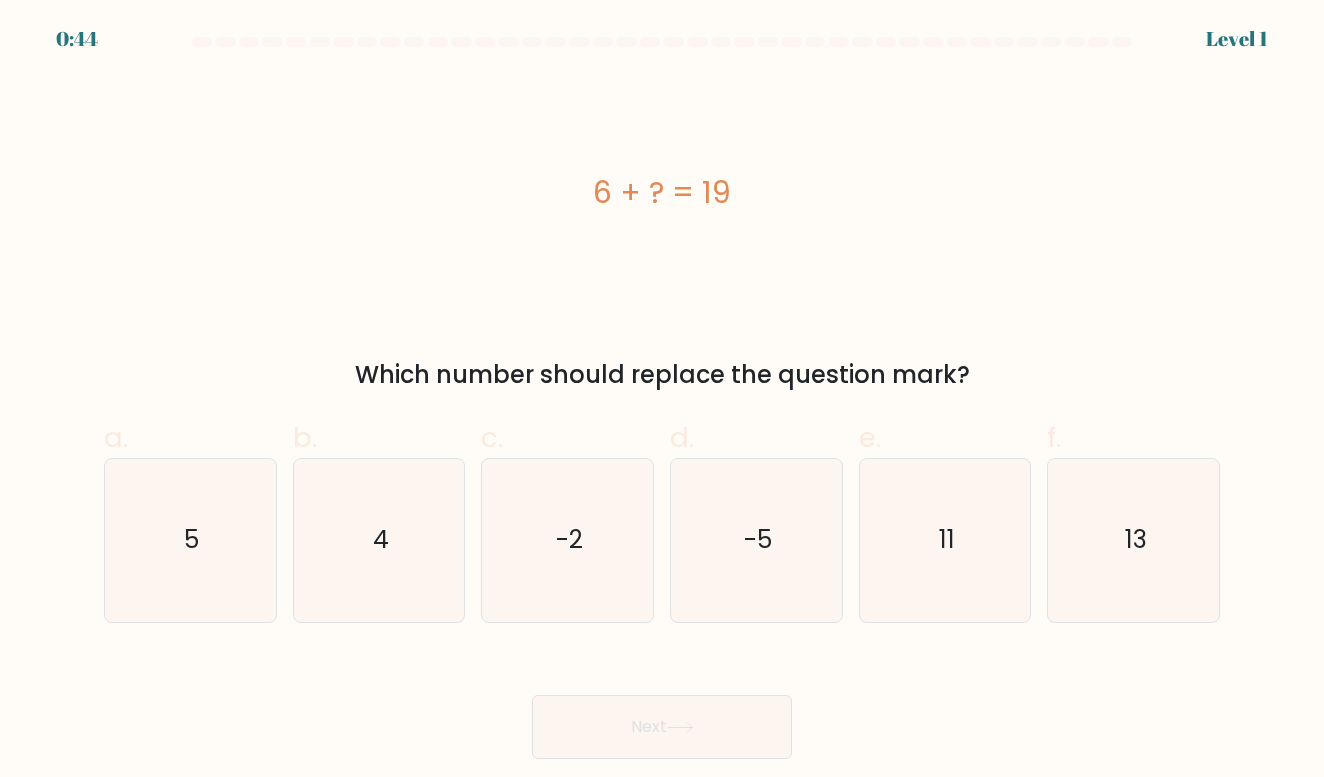 scroll, scrollTop: 0, scrollLeft: 0, axis: both 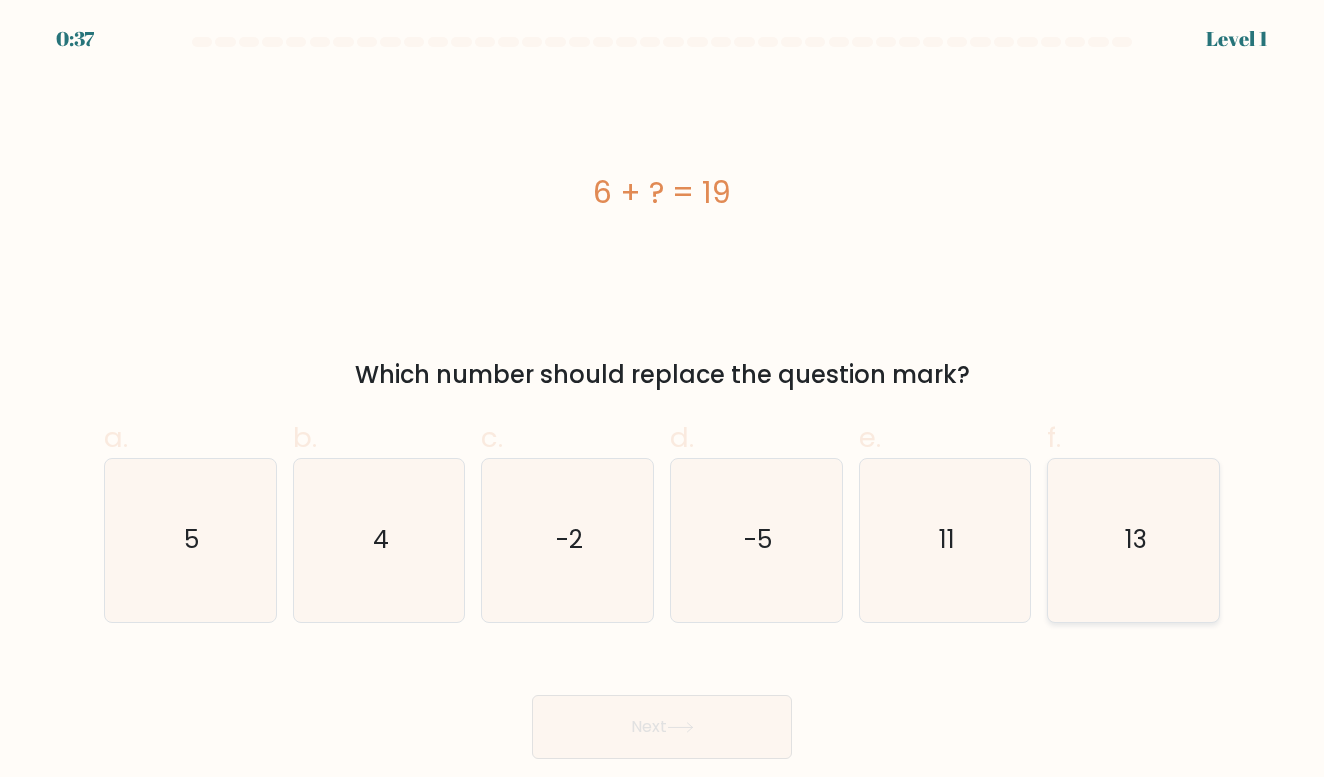 click on "13" 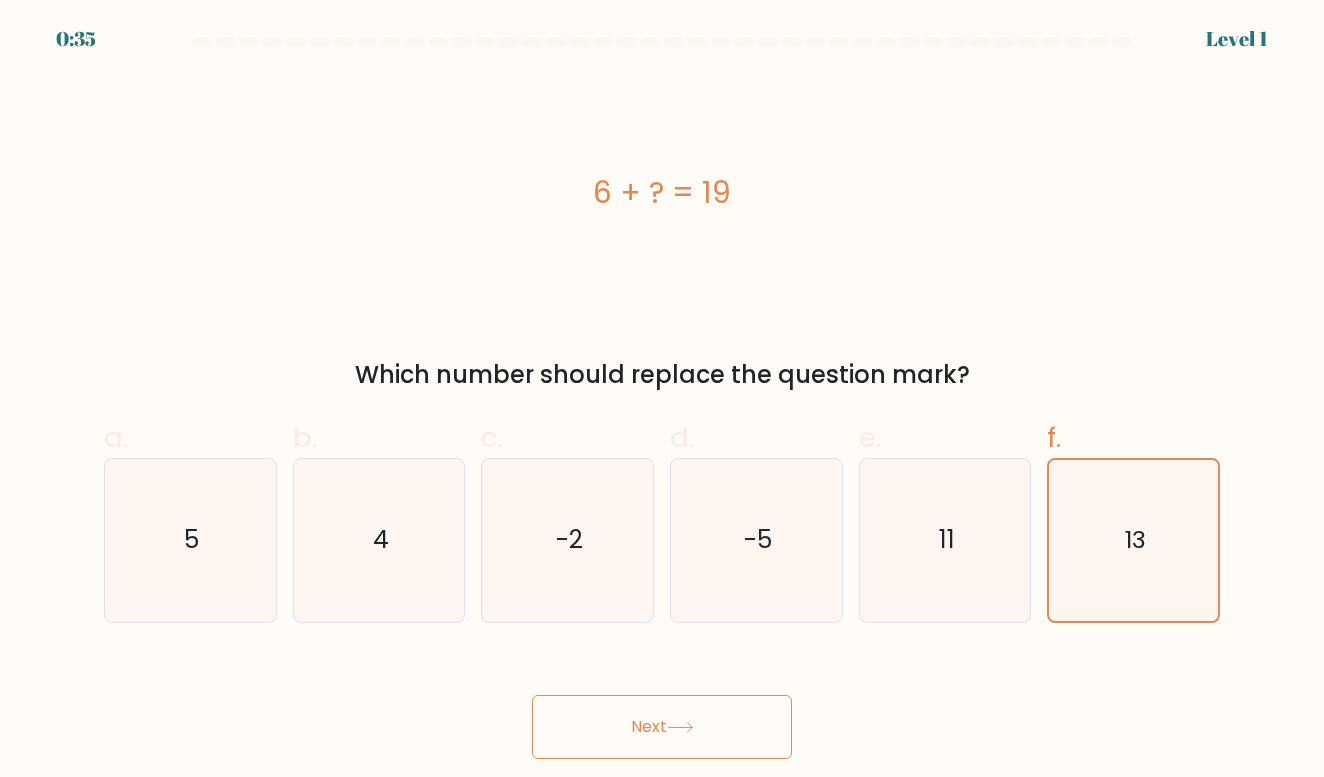 click on "Next" at bounding box center (662, 727) 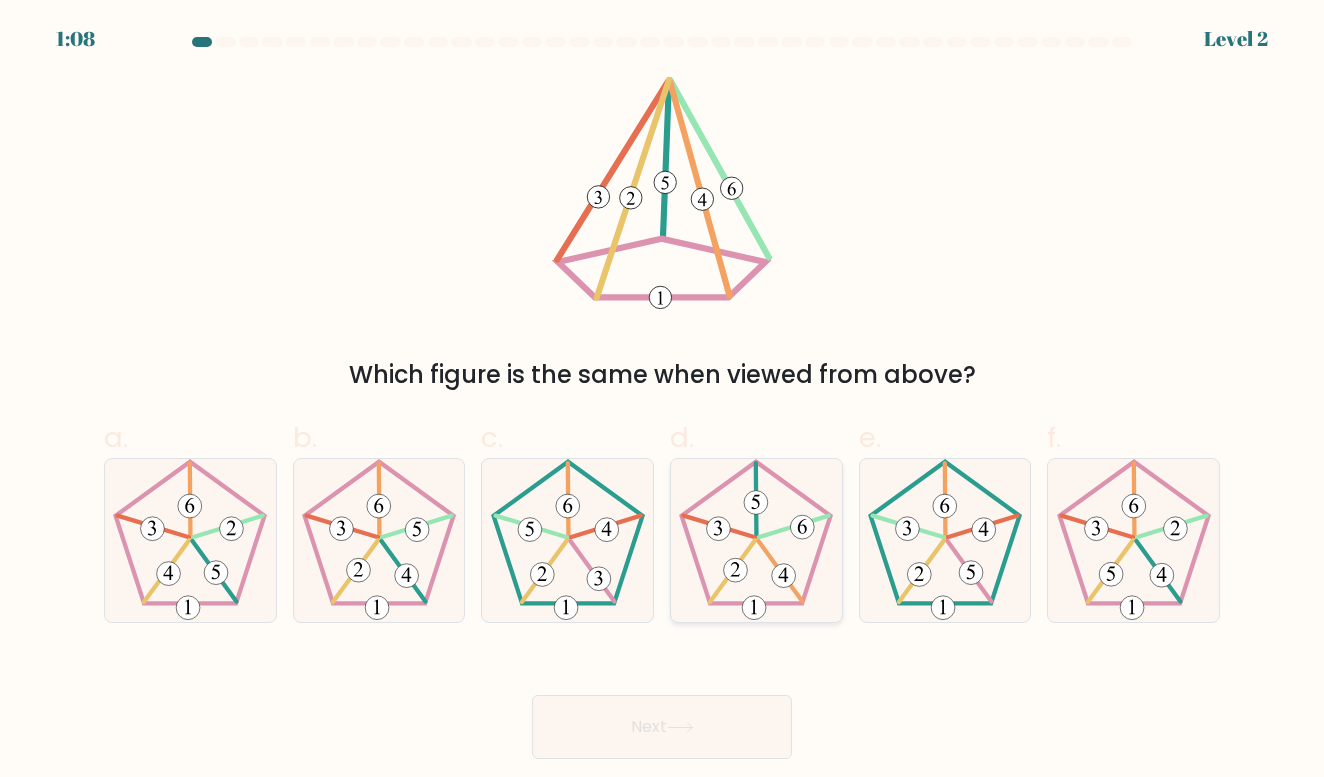 click 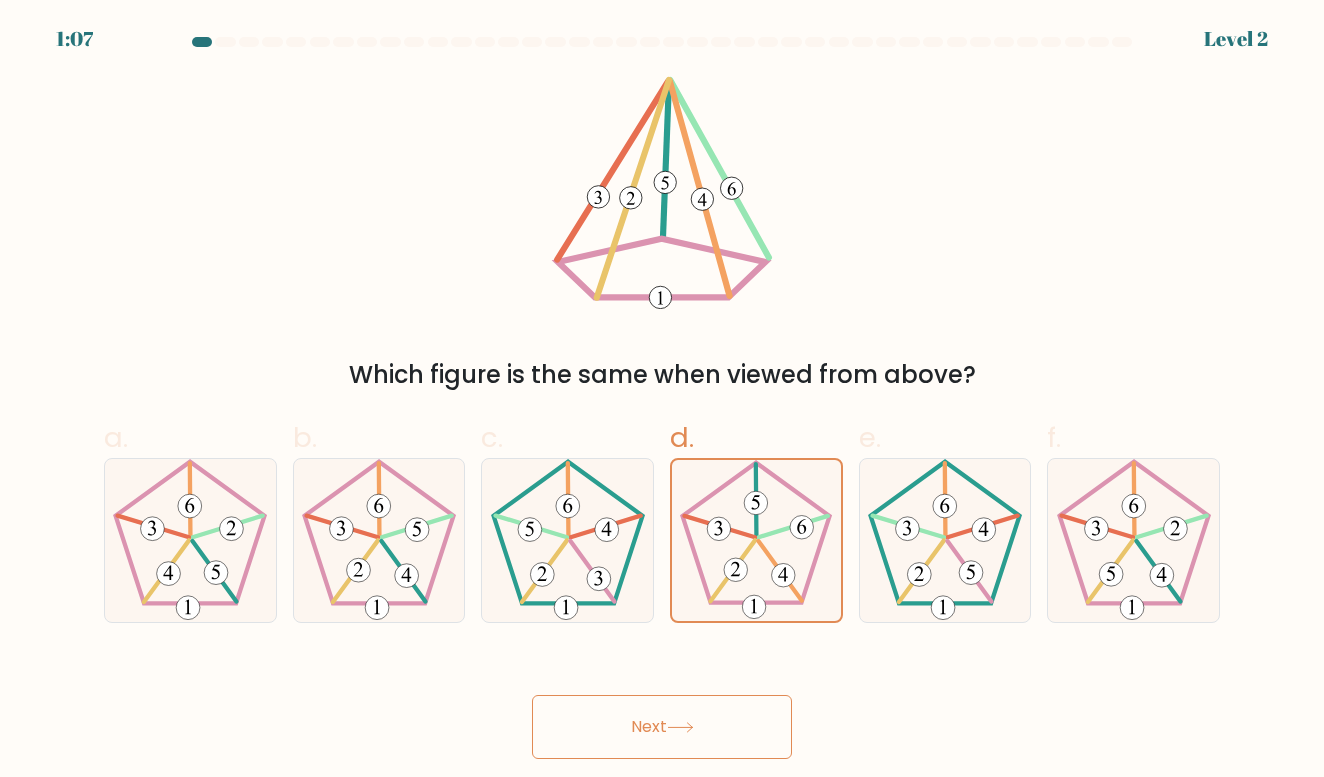 click on "Next" at bounding box center [662, 727] 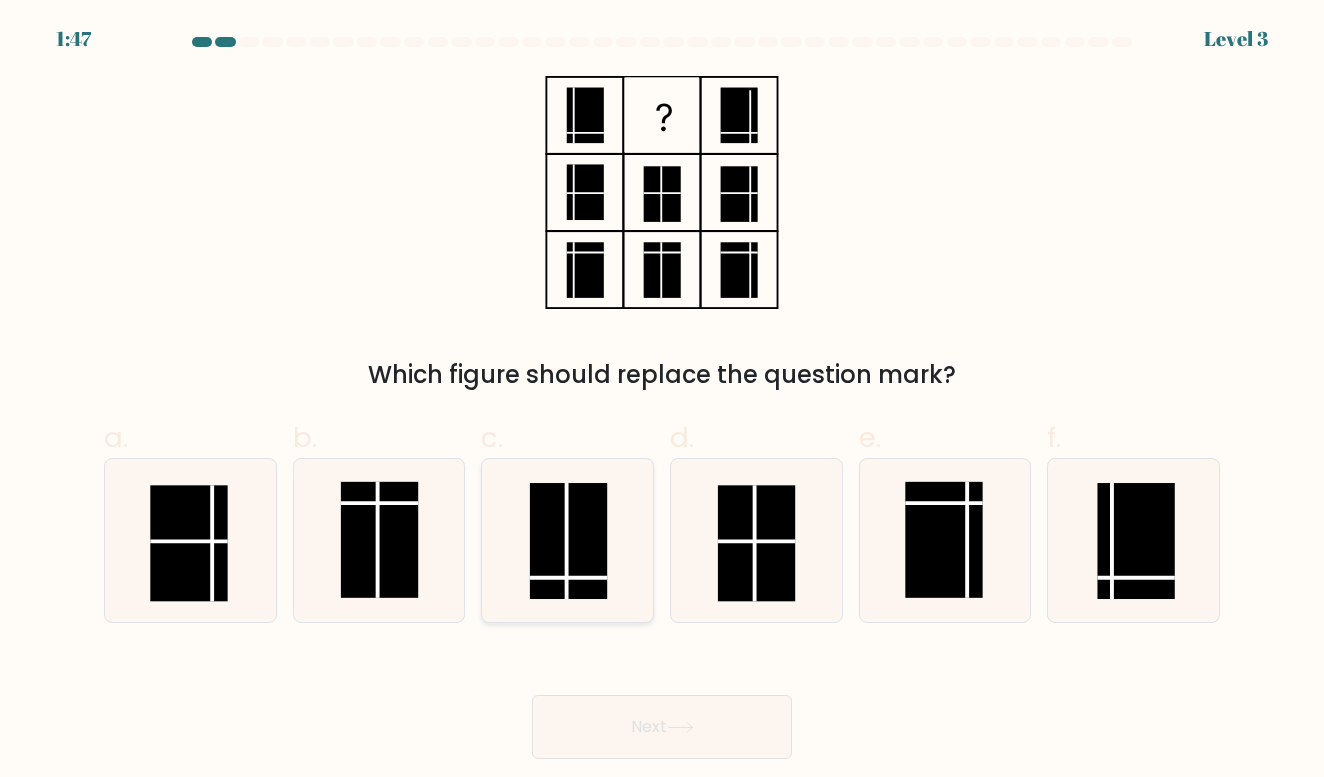 click 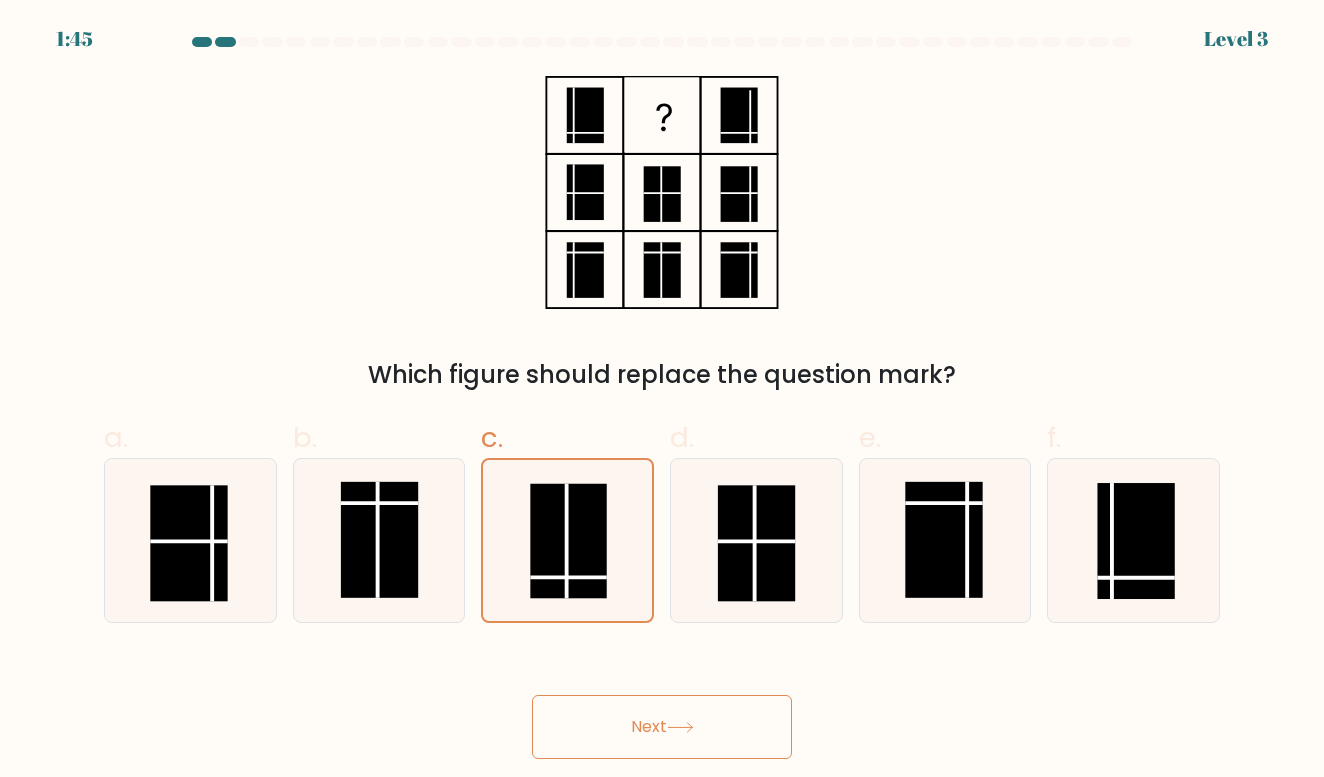 click on "Next" at bounding box center [662, 727] 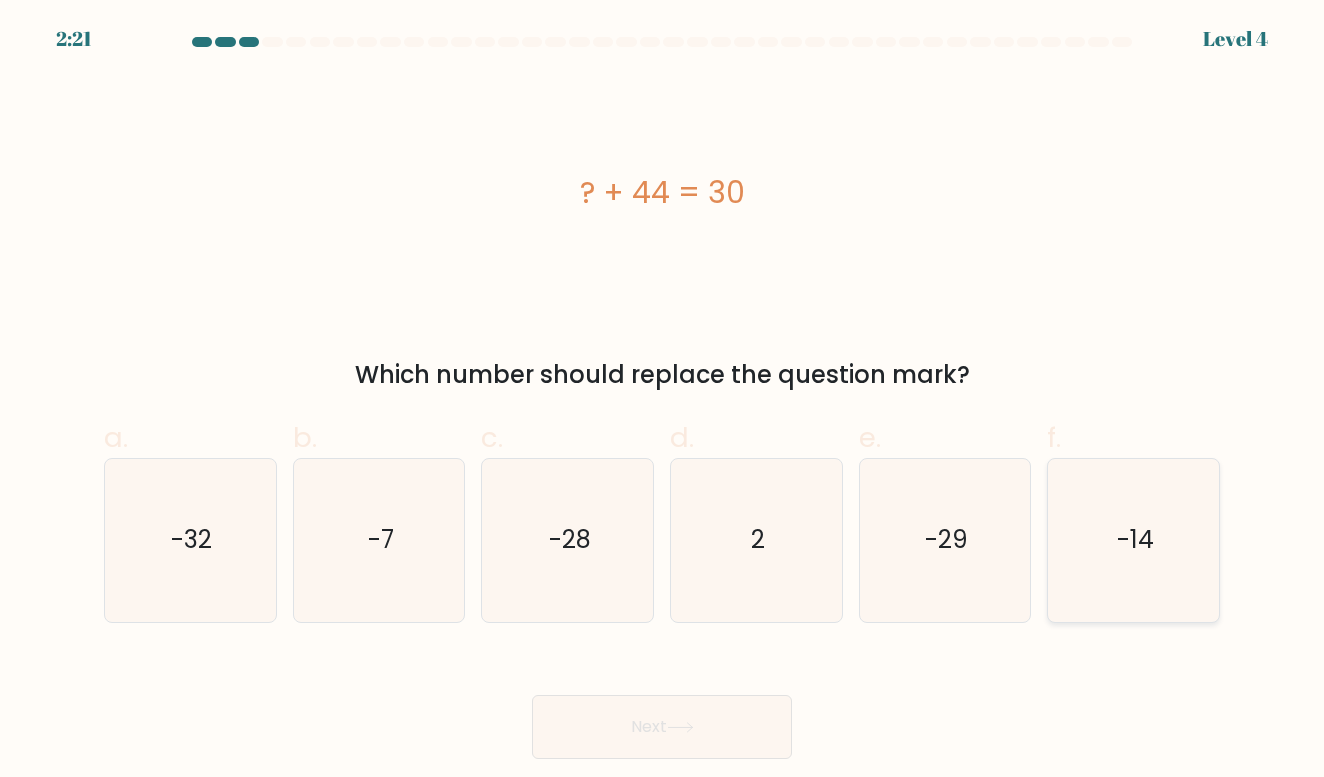 click on "-14" 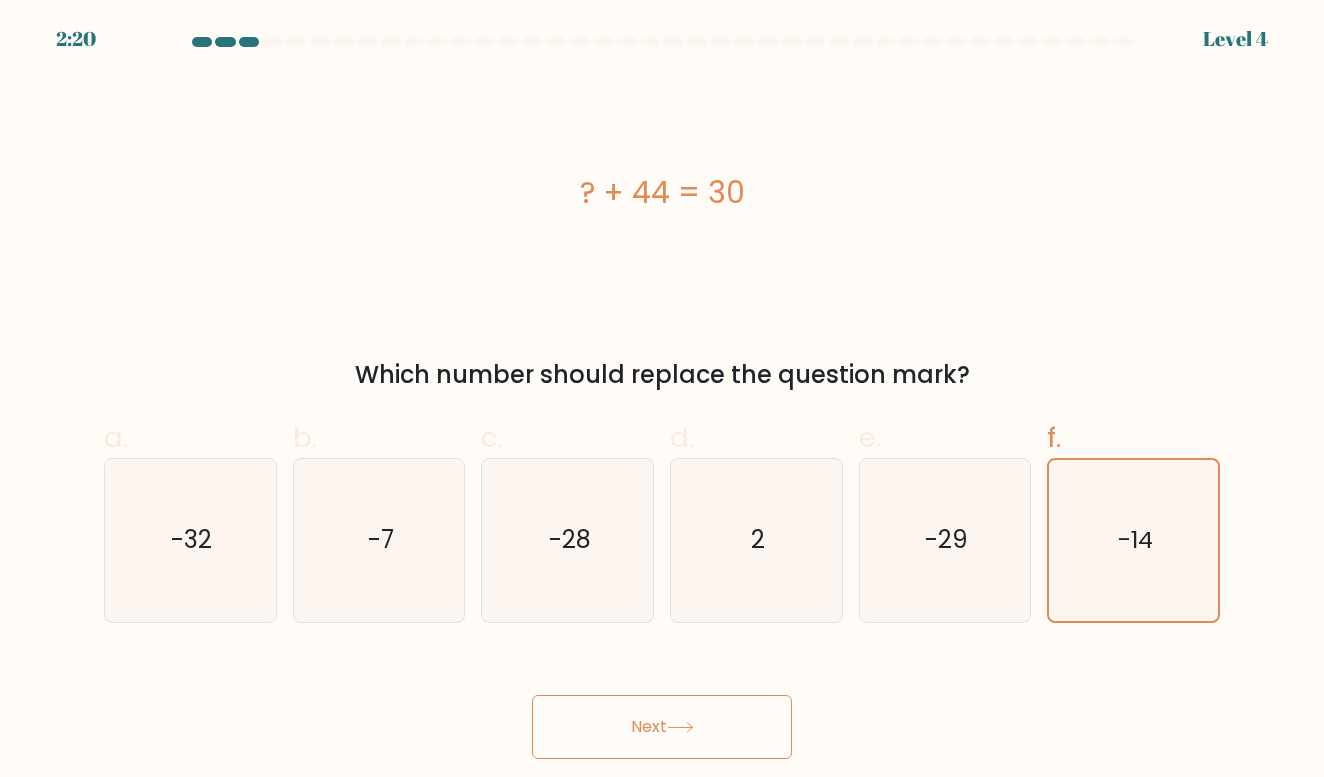 click on "Next" at bounding box center [662, 727] 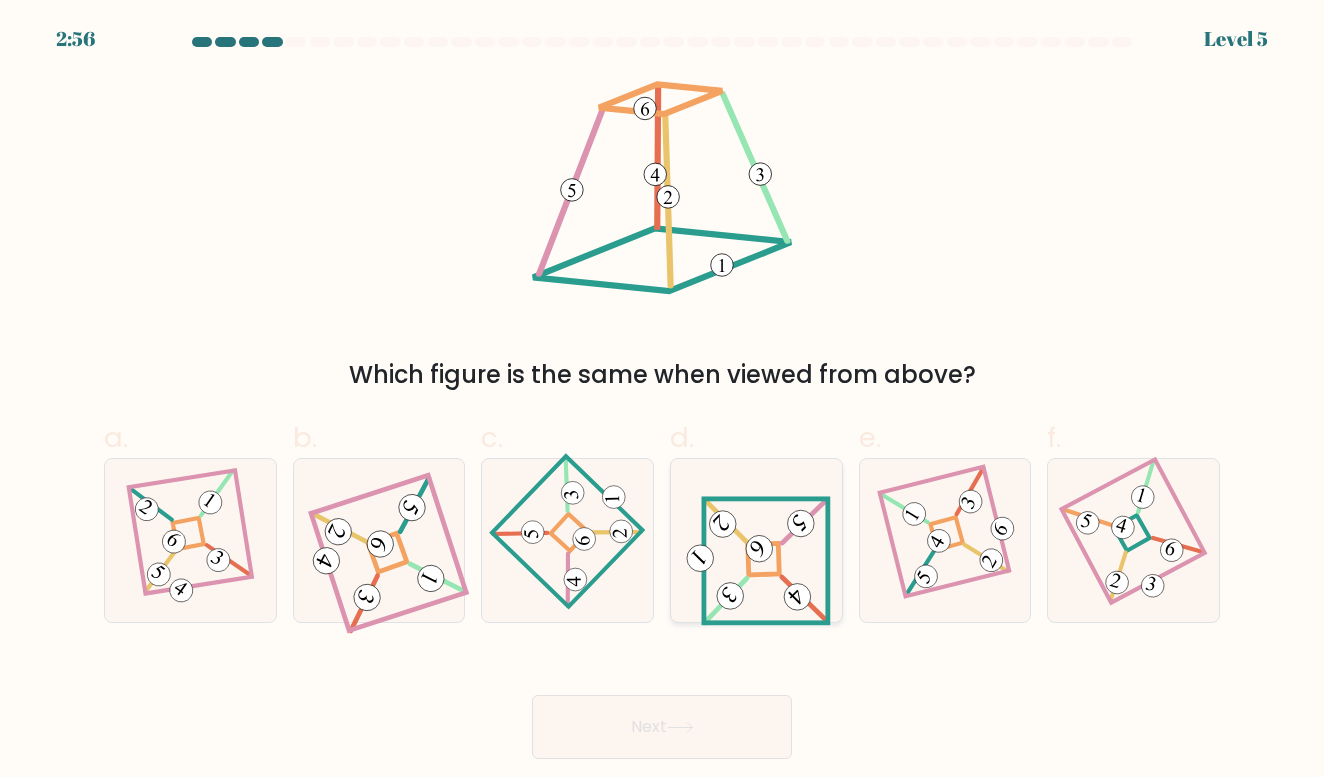 click 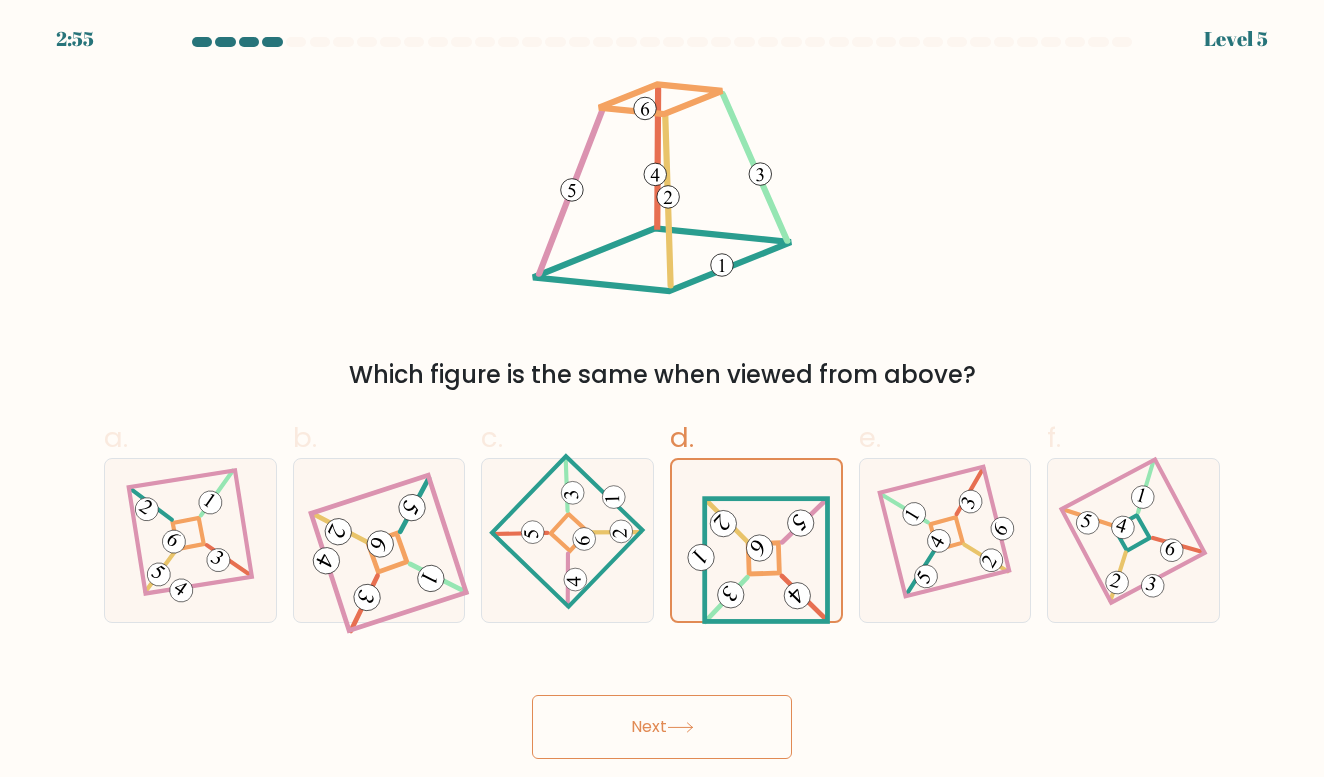 click on "Next" at bounding box center (662, 727) 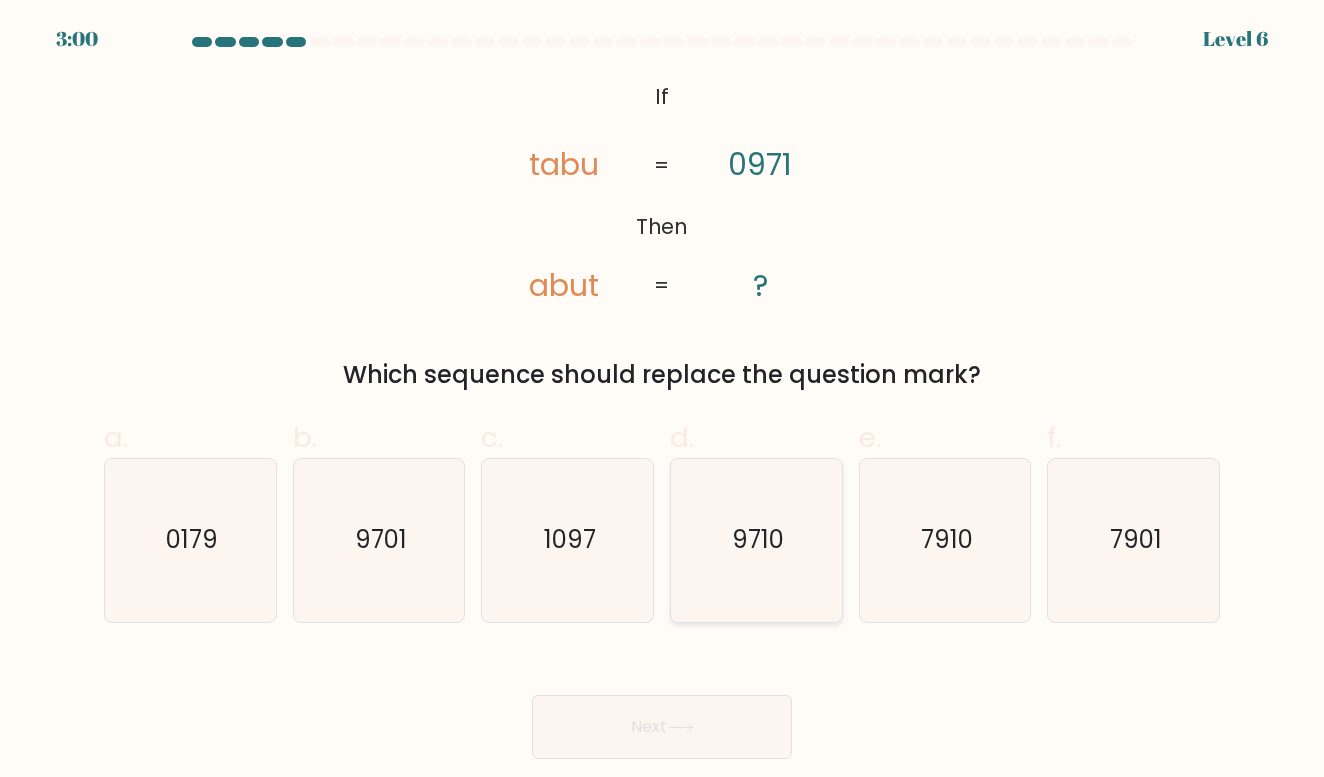 click on "9710" 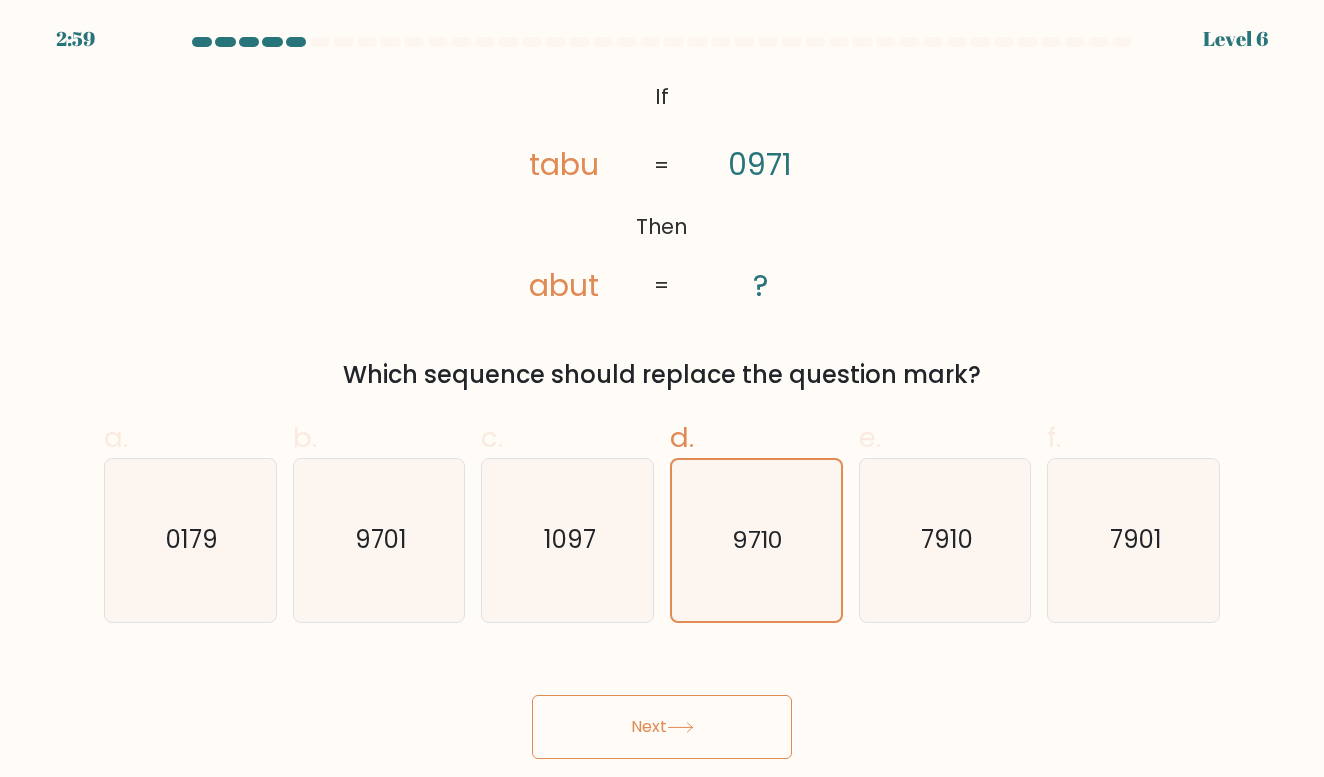 click on "Next" at bounding box center [662, 727] 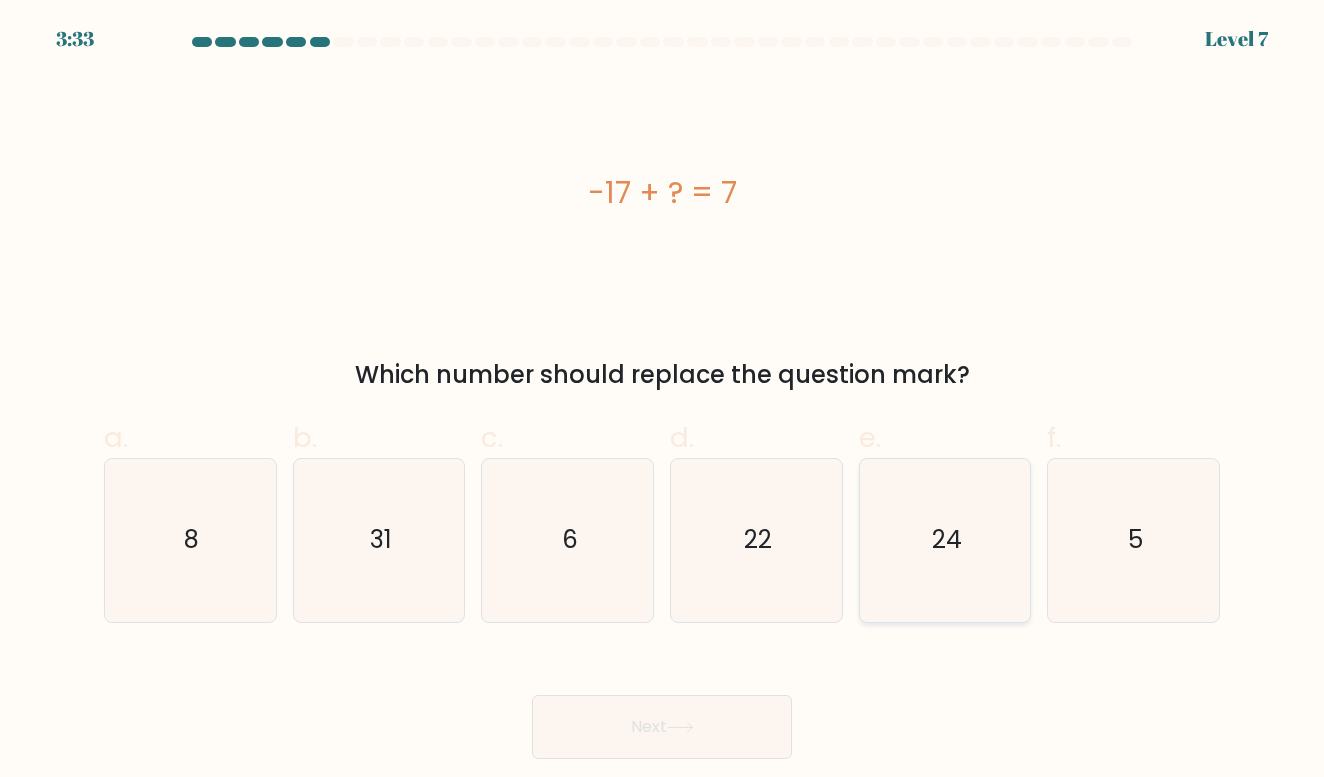 click on "24" 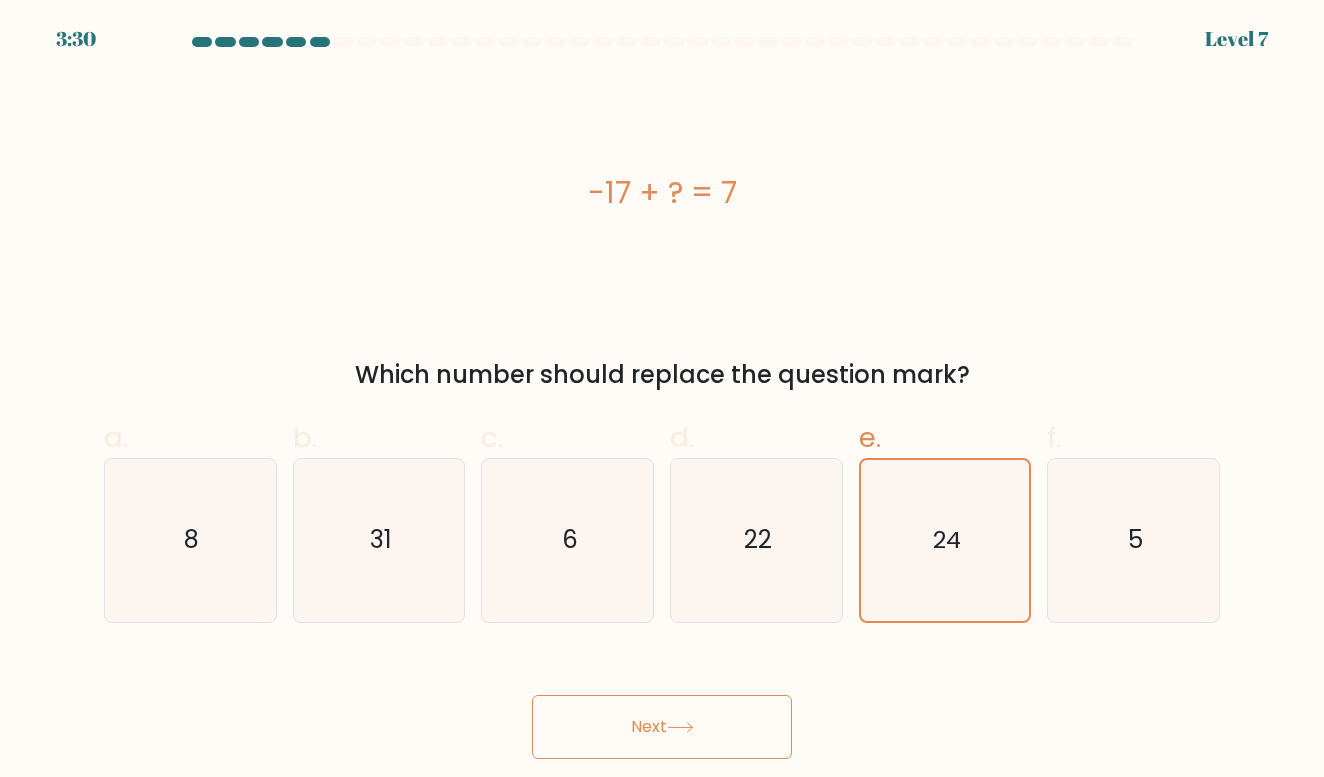 click on "Next" at bounding box center (662, 727) 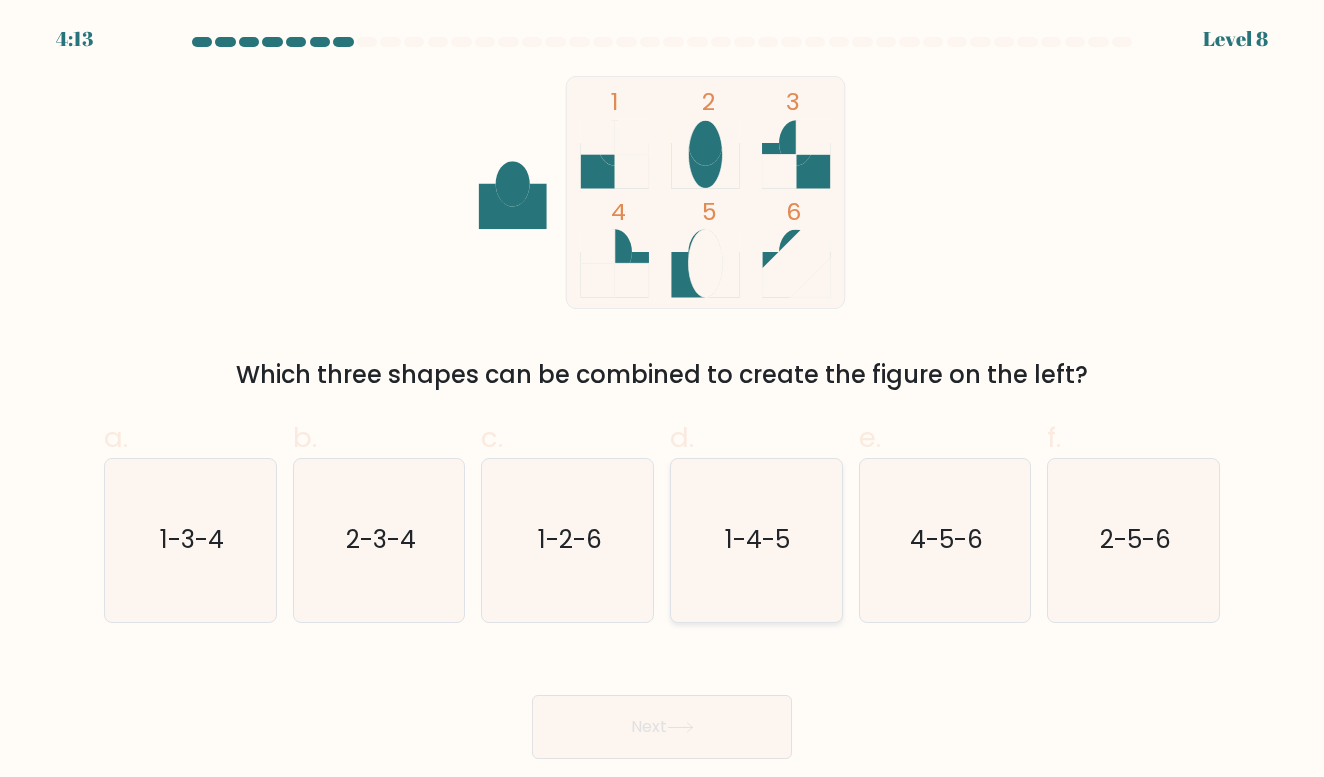 click on "1-4-5" 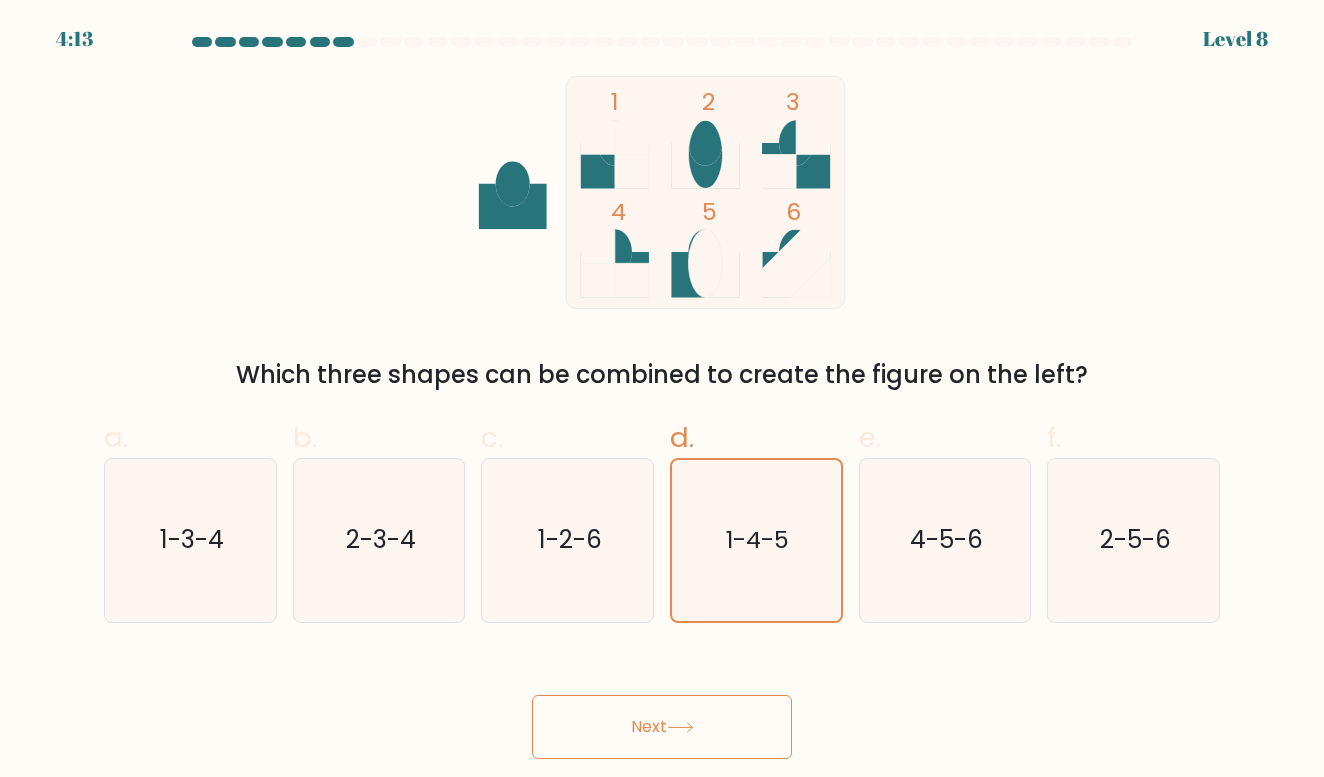 click on "Next" at bounding box center (662, 727) 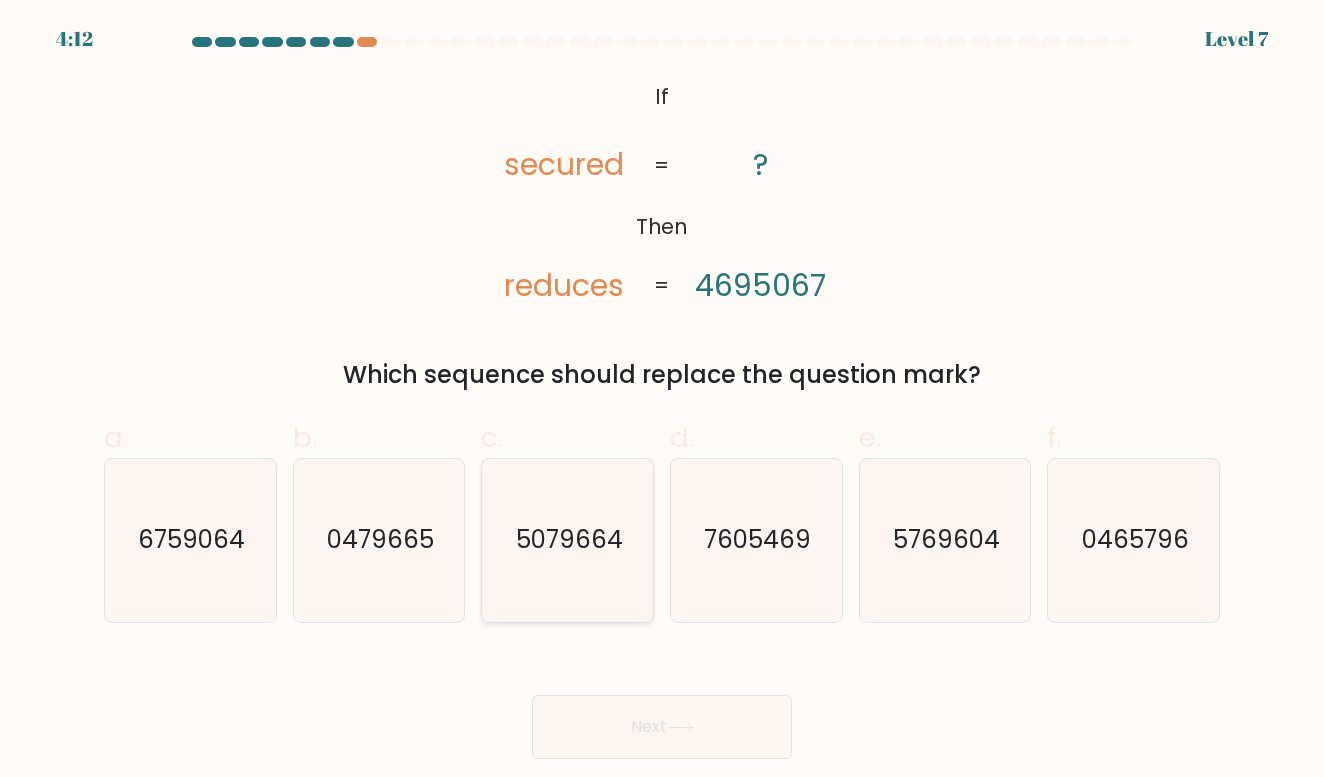 click on "5079664" 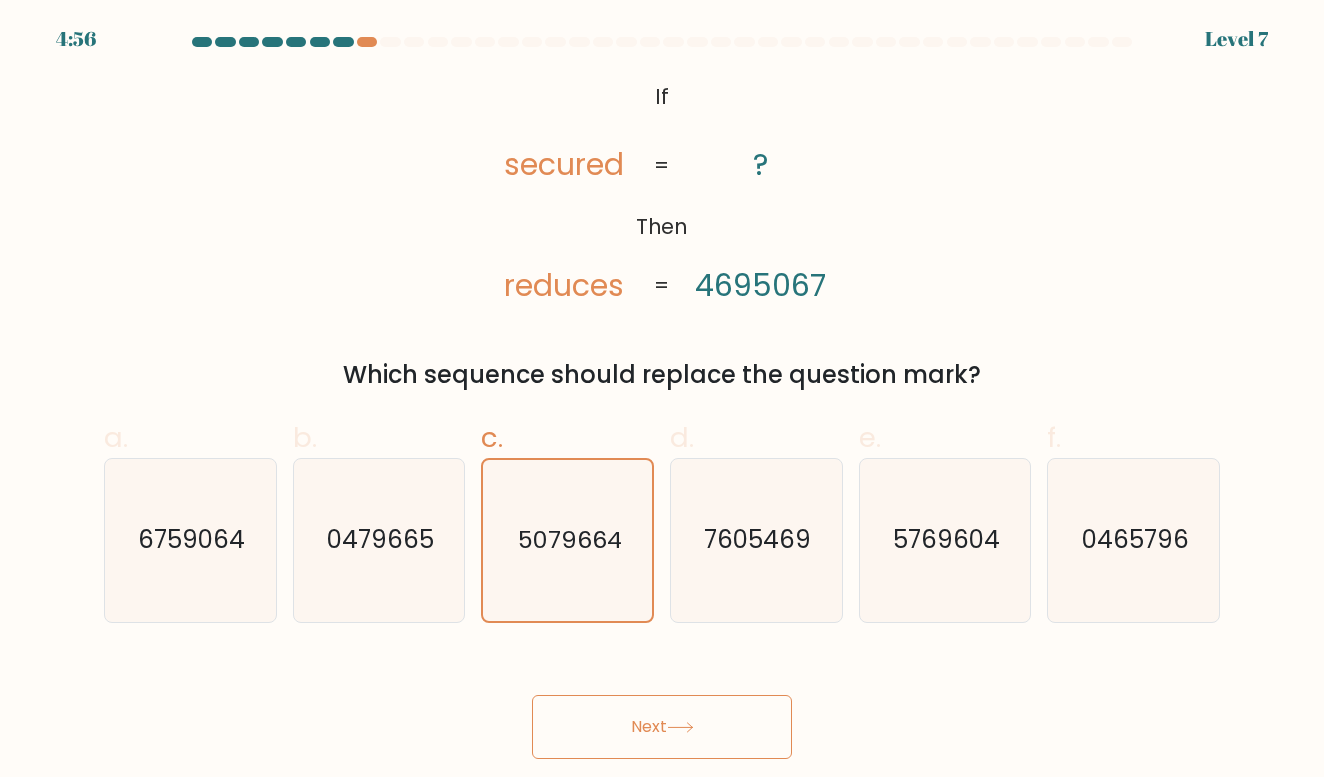 click on "Next" at bounding box center [662, 703] 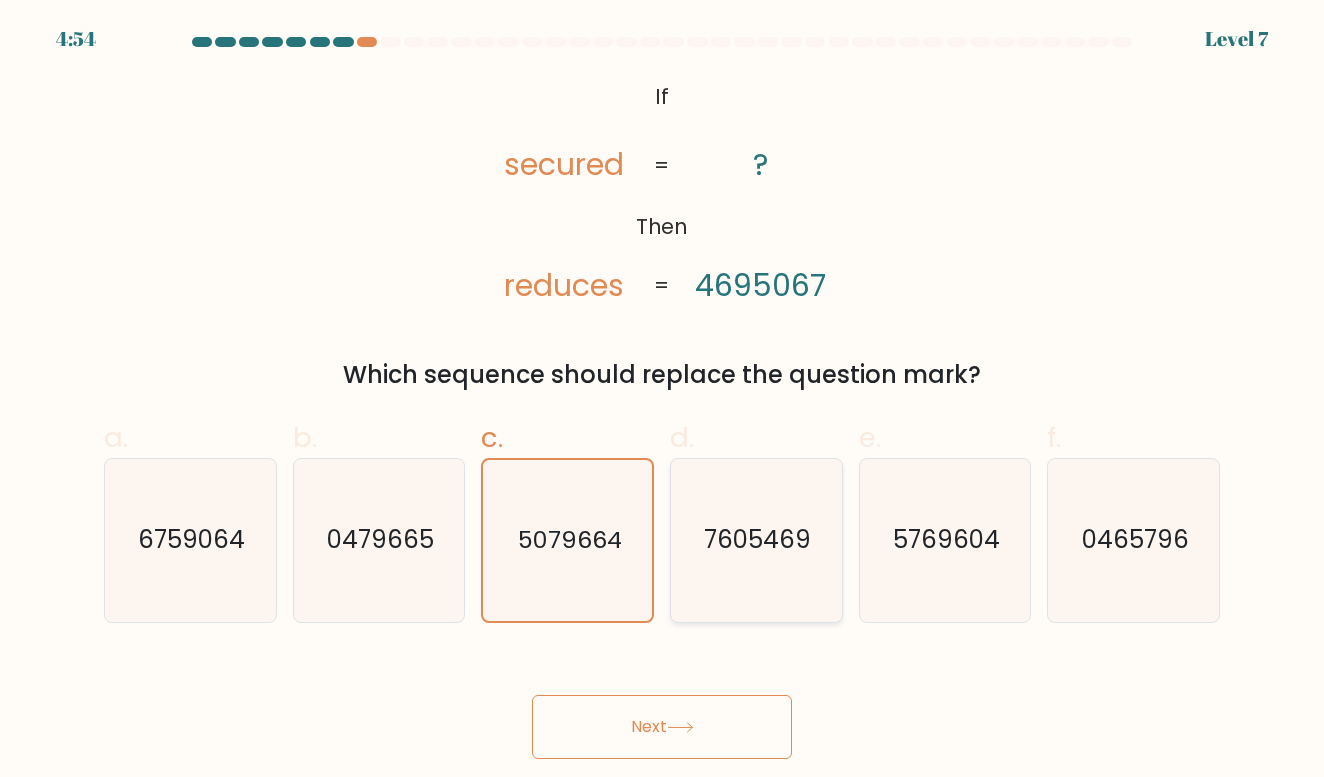 click on "7605469" 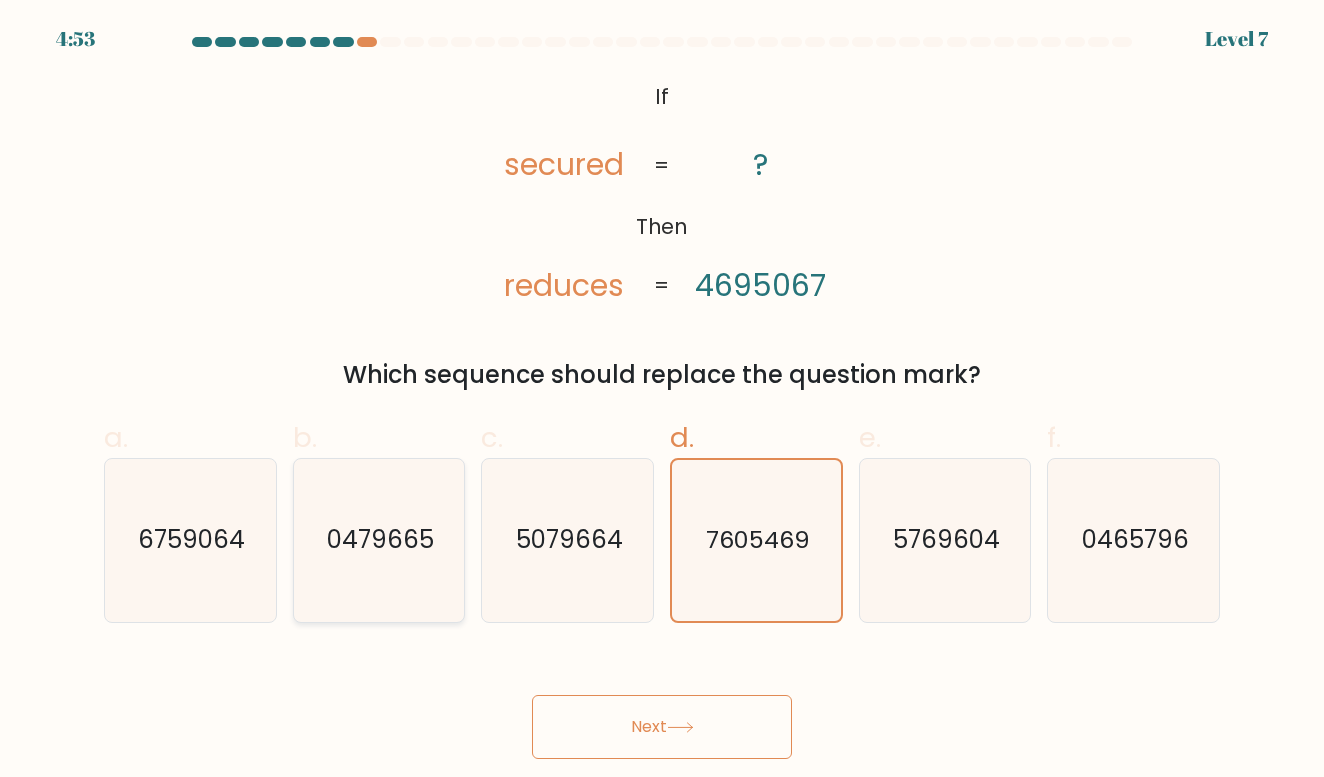 click on "0479665" 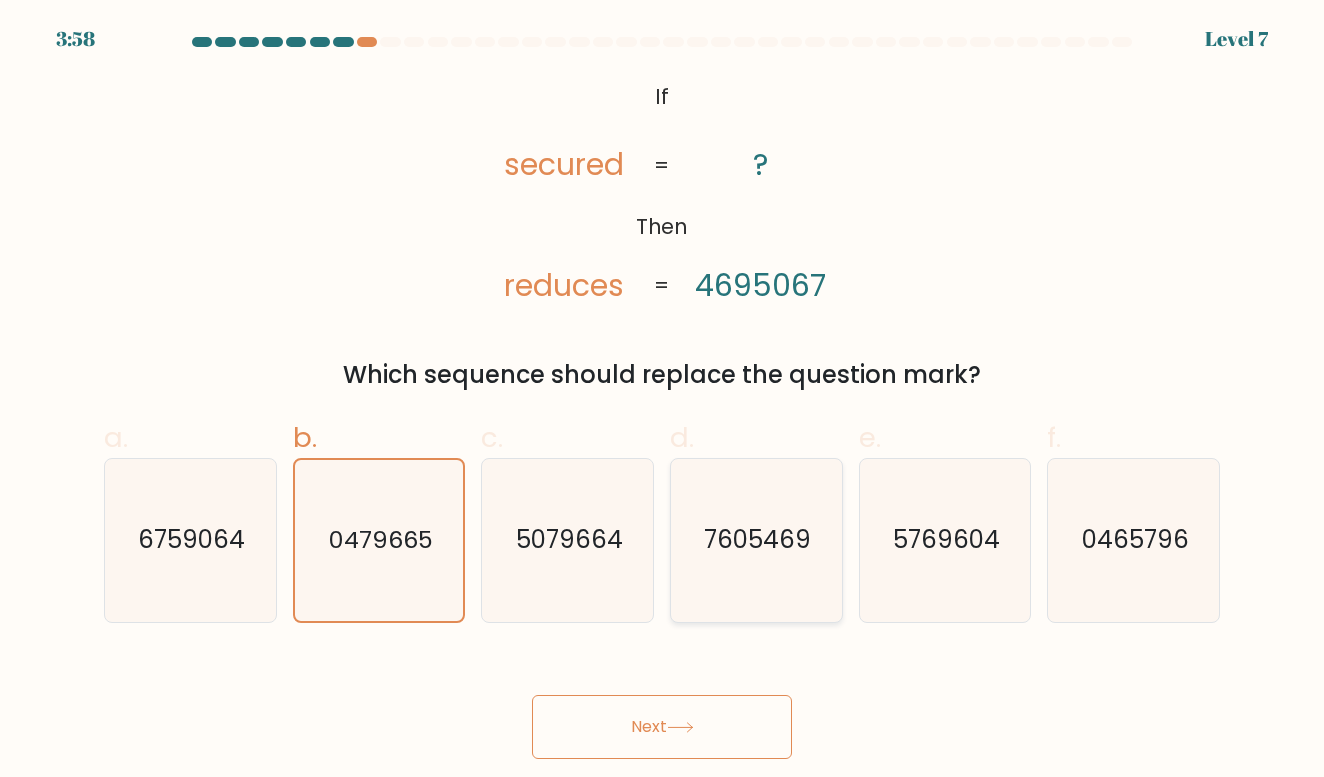 click on "7605469" 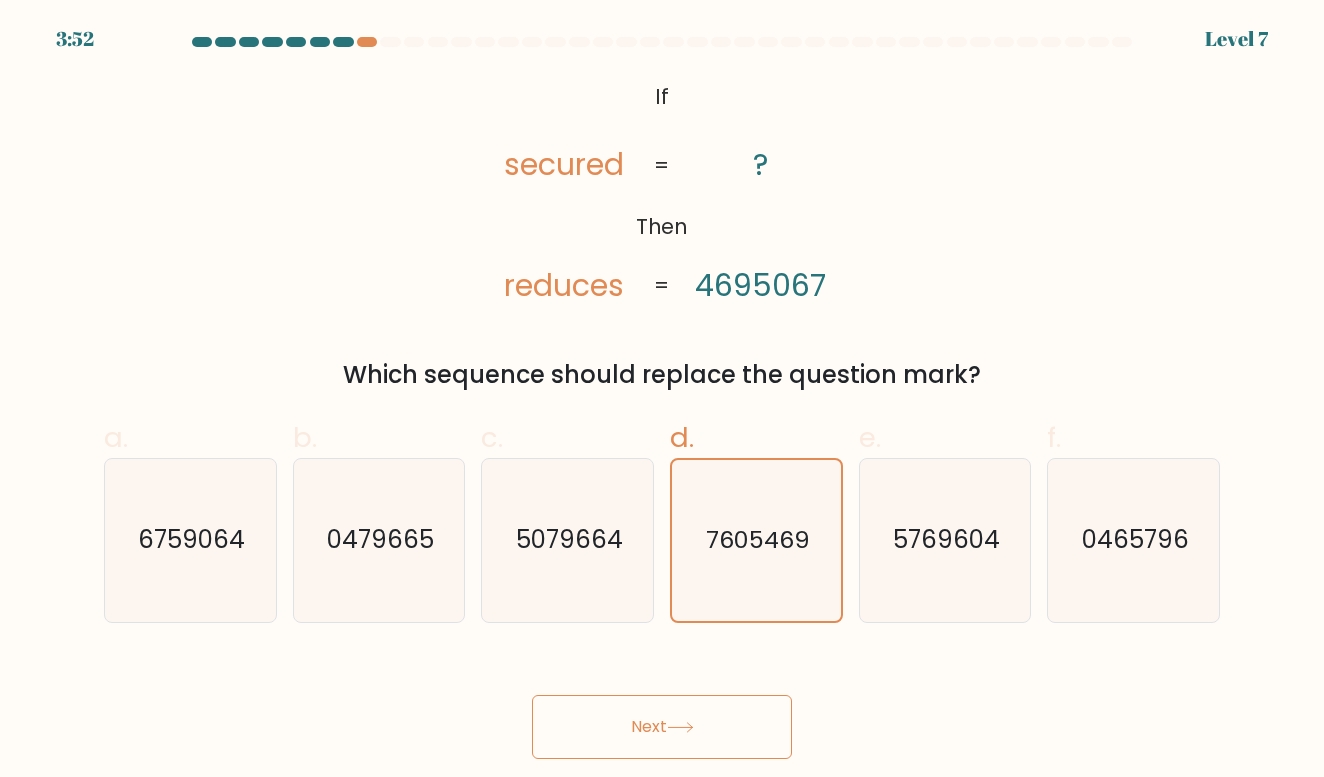 click on "Next" at bounding box center [662, 727] 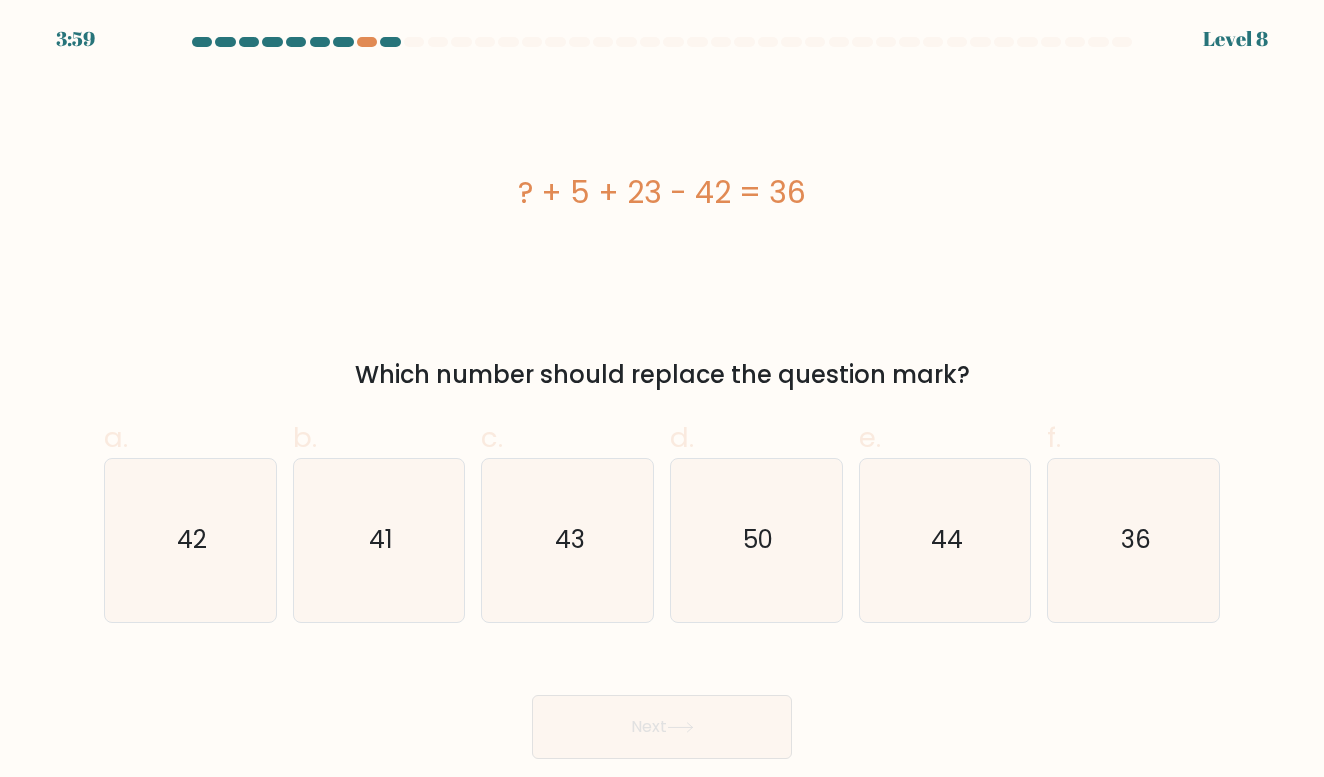 drag, startPoint x: 526, startPoint y: 186, endPoint x: 905, endPoint y: 222, distance: 380.70593 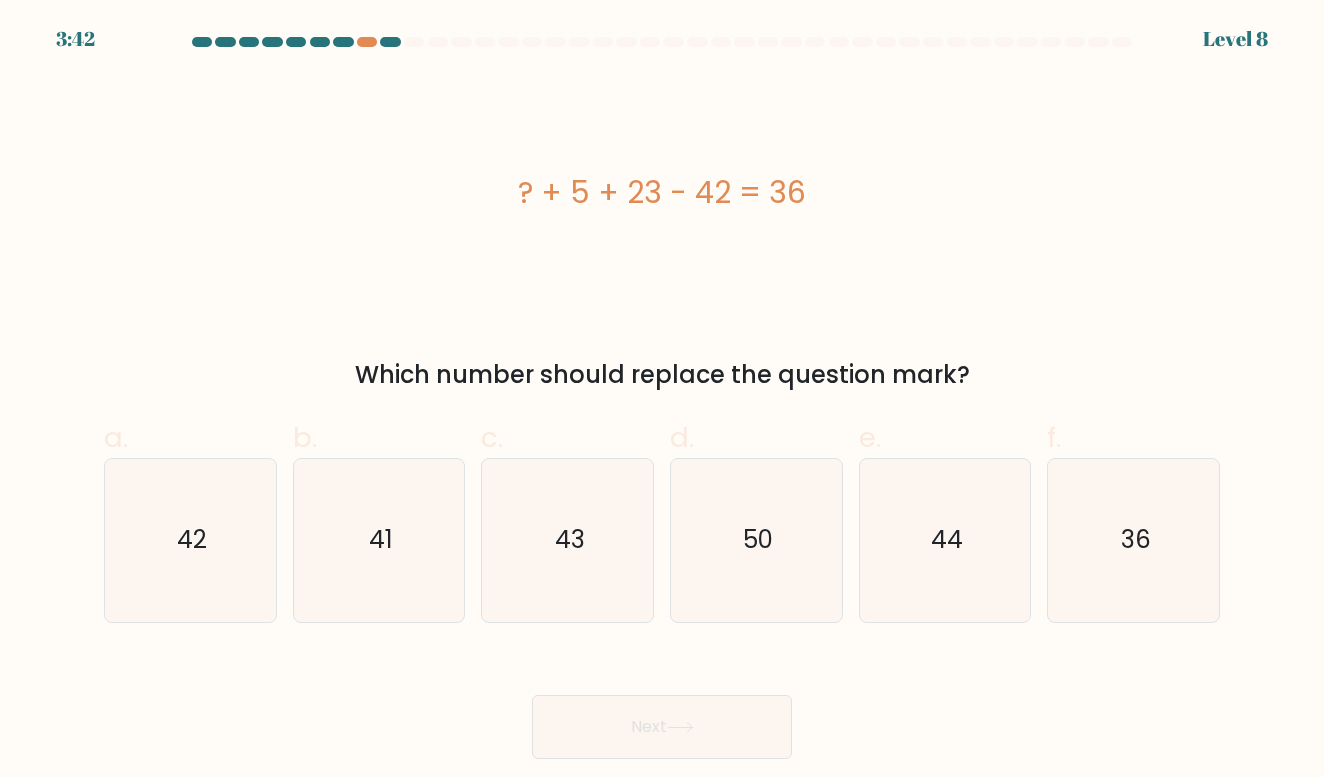 copy on "? + 5 + 23 - 42 = 36" 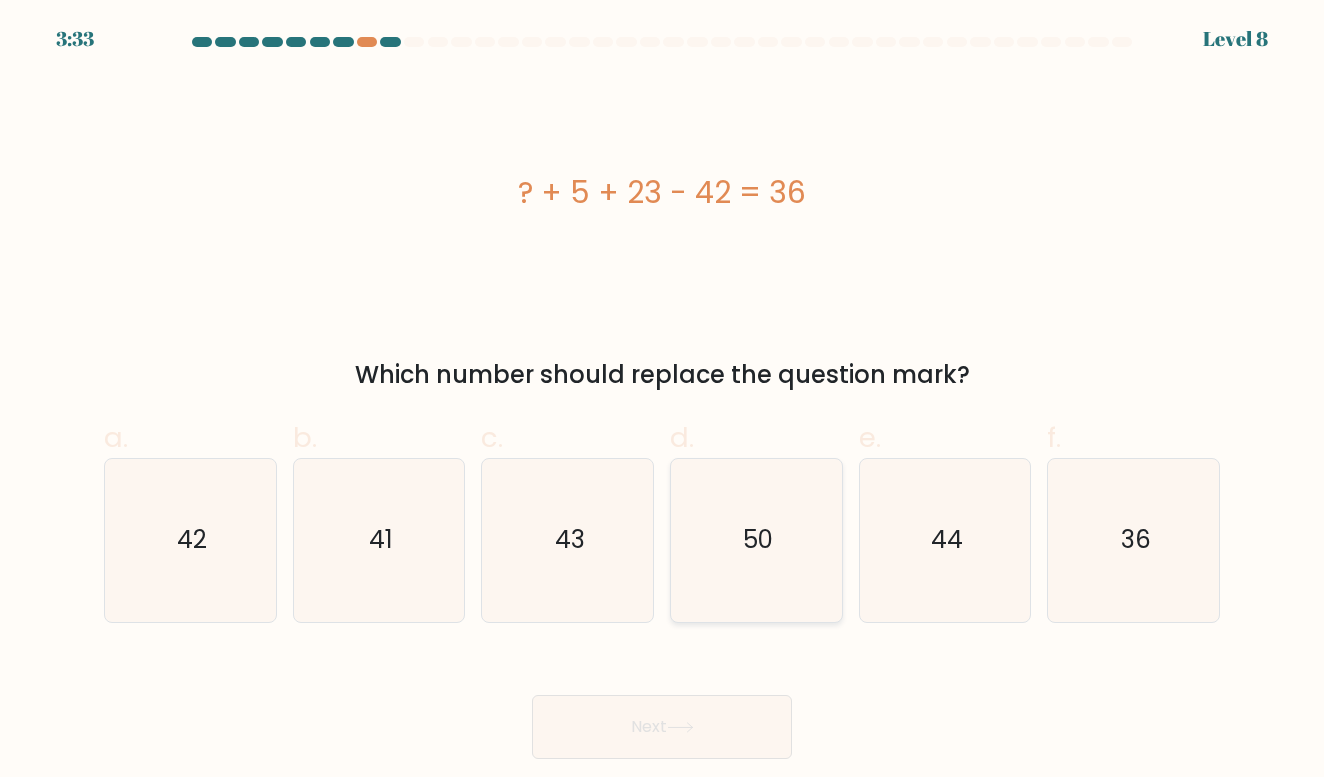 click on "50" 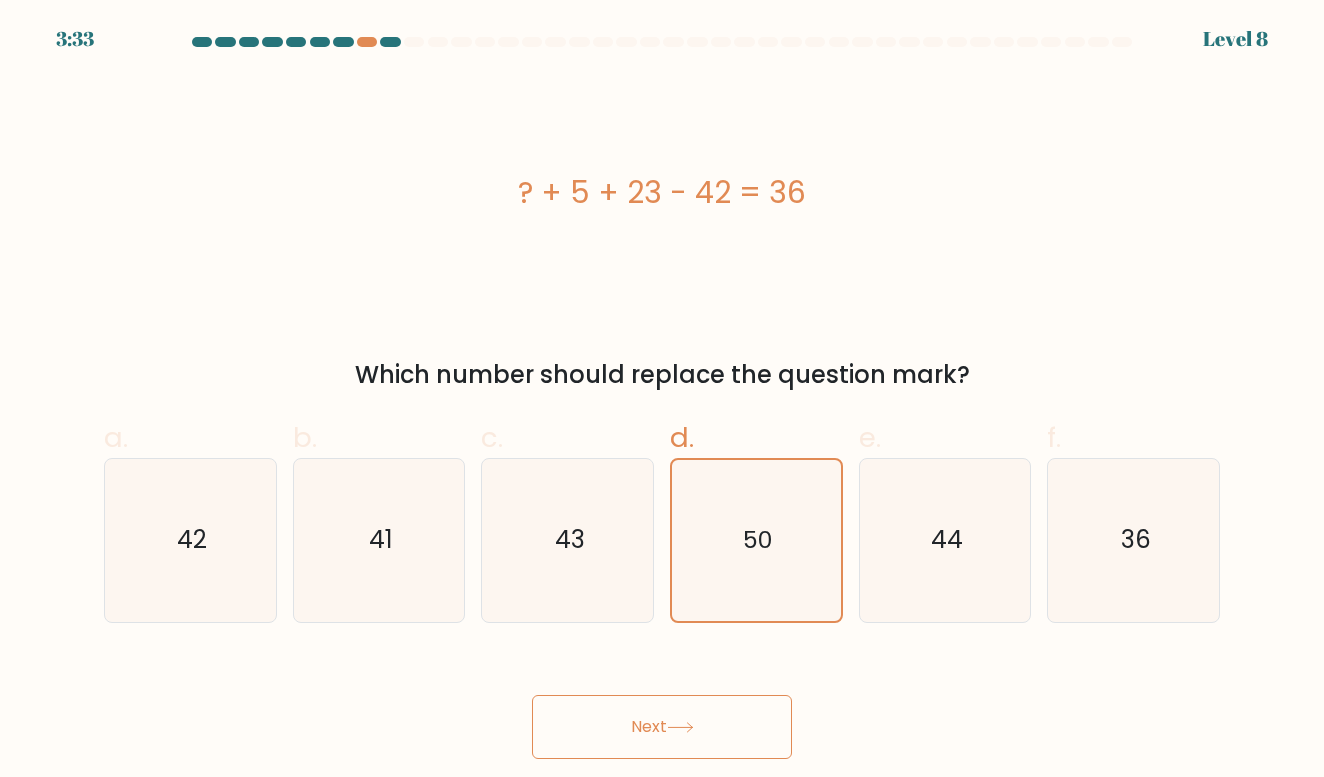 click 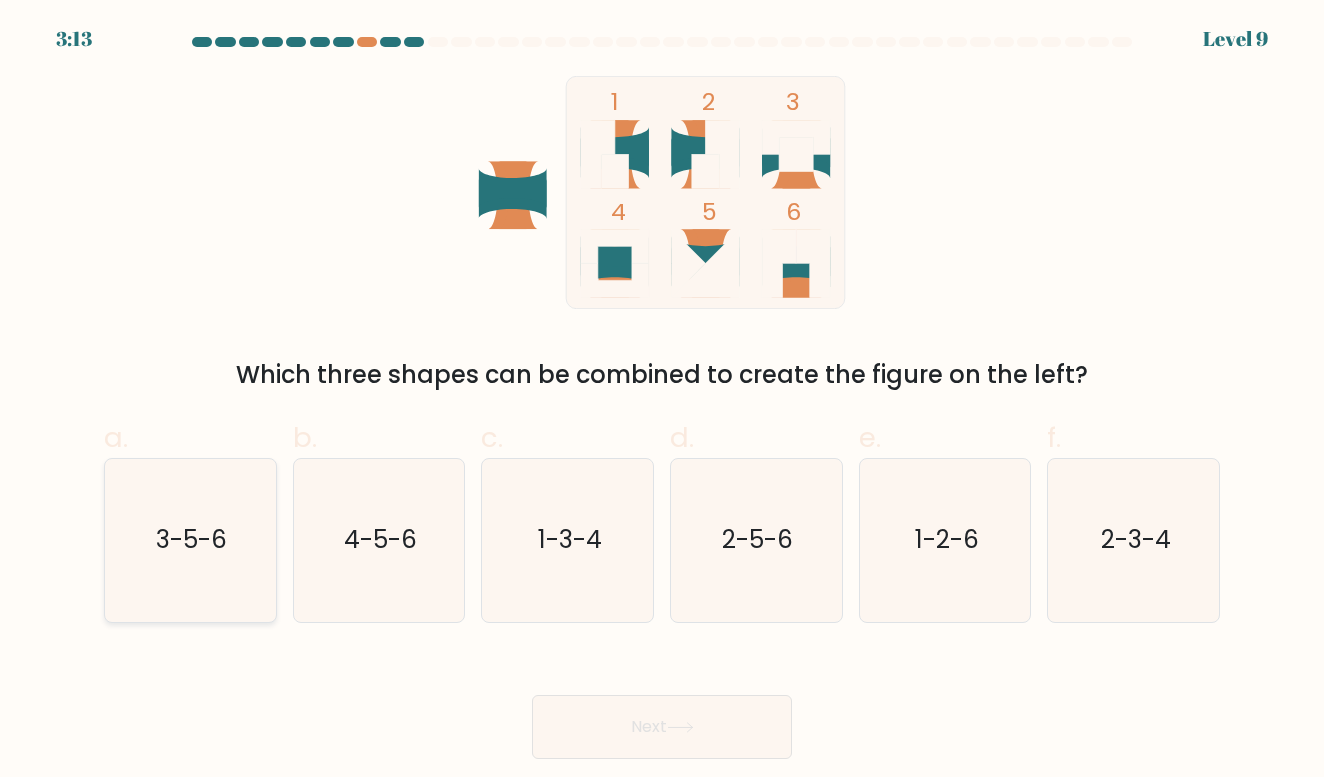 click on "3-5-6" 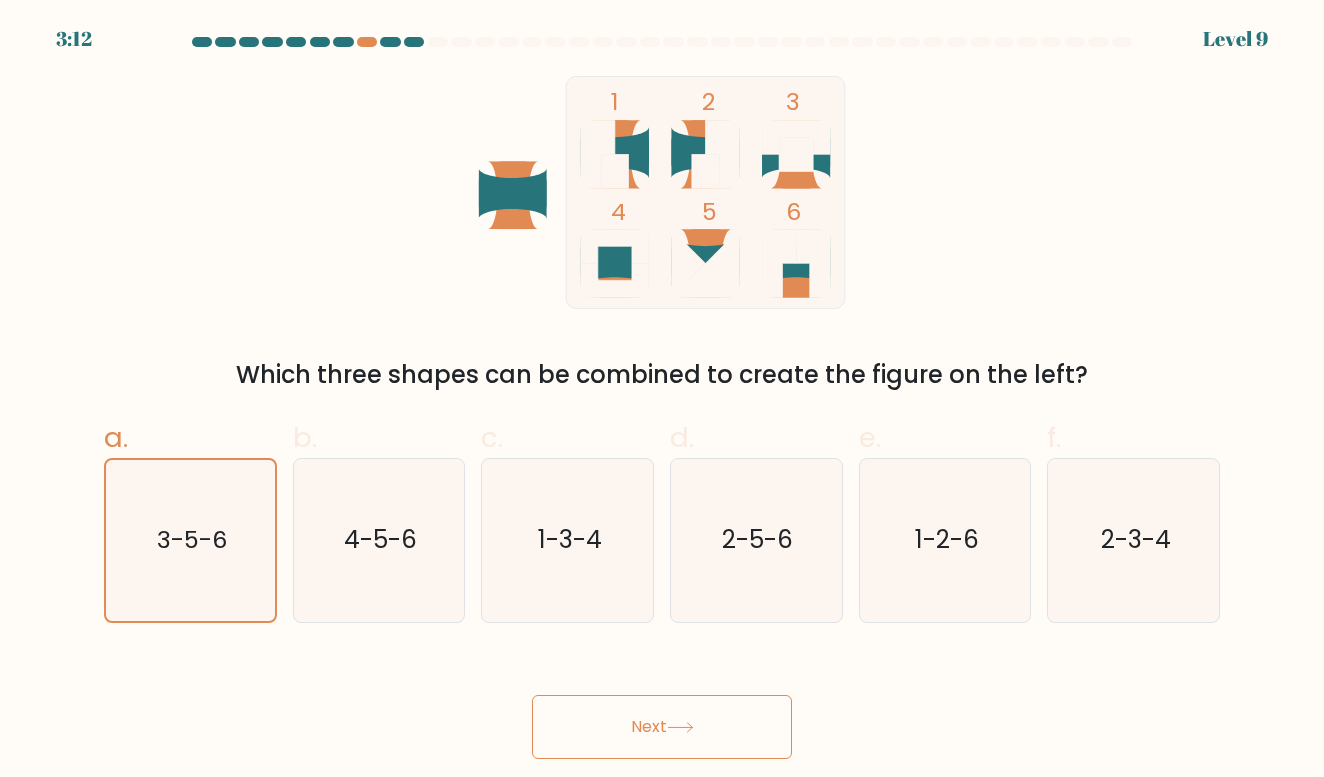 click on "Next" at bounding box center (662, 727) 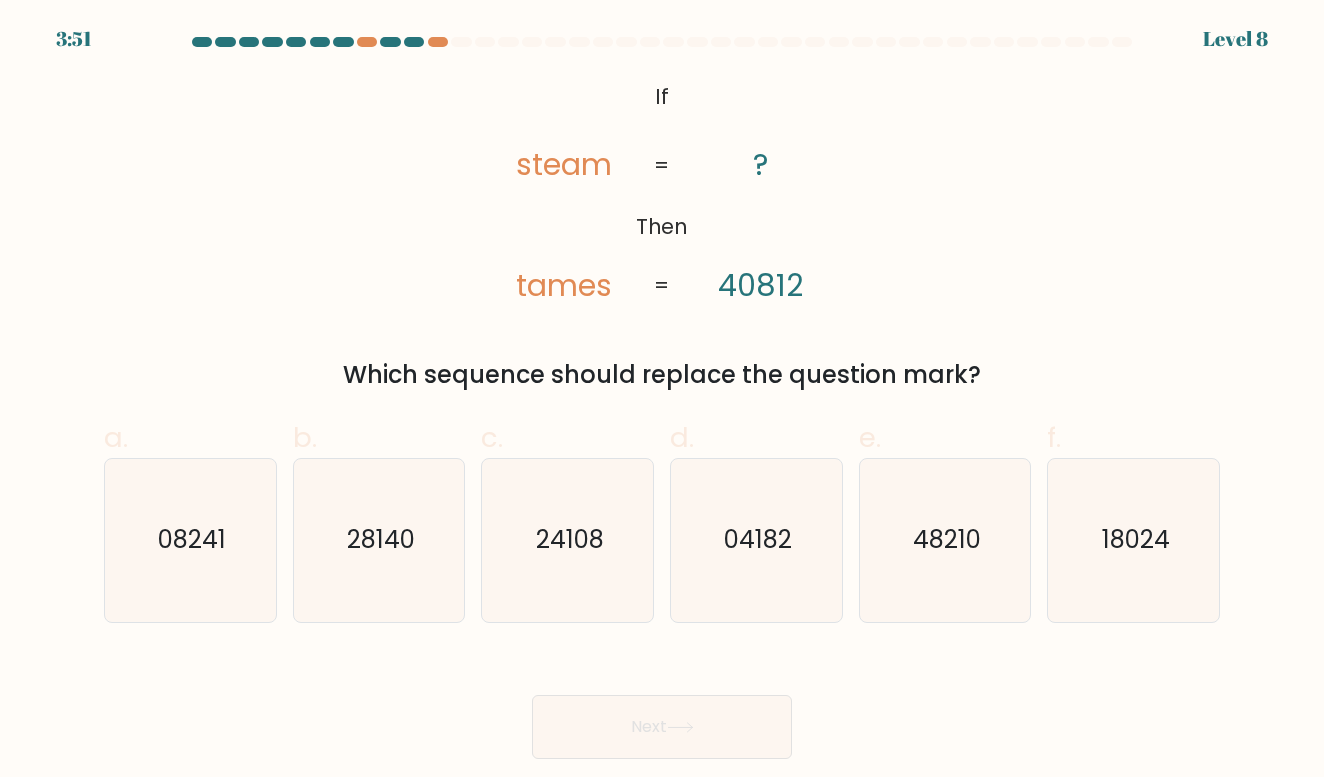 drag, startPoint x: 518, startPoint y: 164, endPoint x: 551, endPoint y: 162, distance: 33.06055 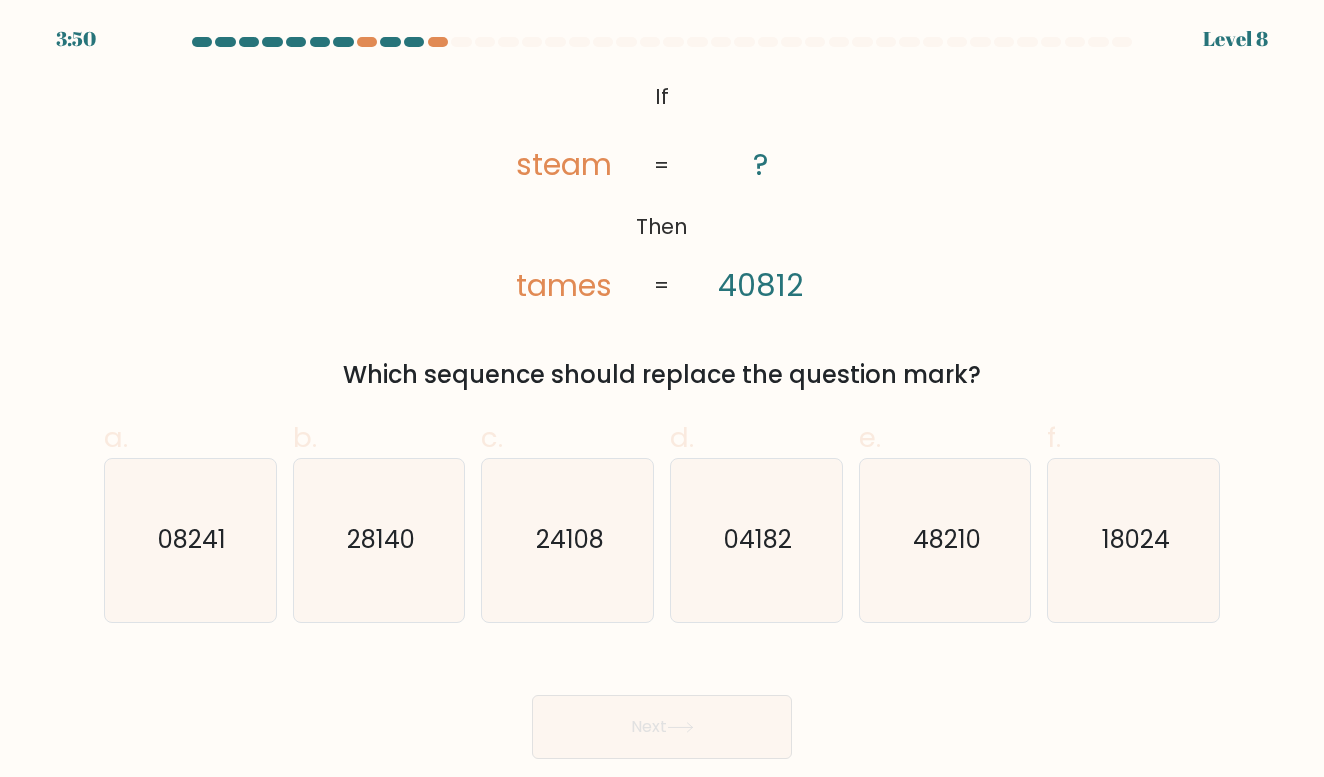 click on "@import url('https://fonts.googleapis.com/css?family=Abril+Fatface:400,100,100italic,300,300italic,400italic,500,500italic,700,700italic,900,900italic');           If       Then       steam       tames       ?       40812       =       =" 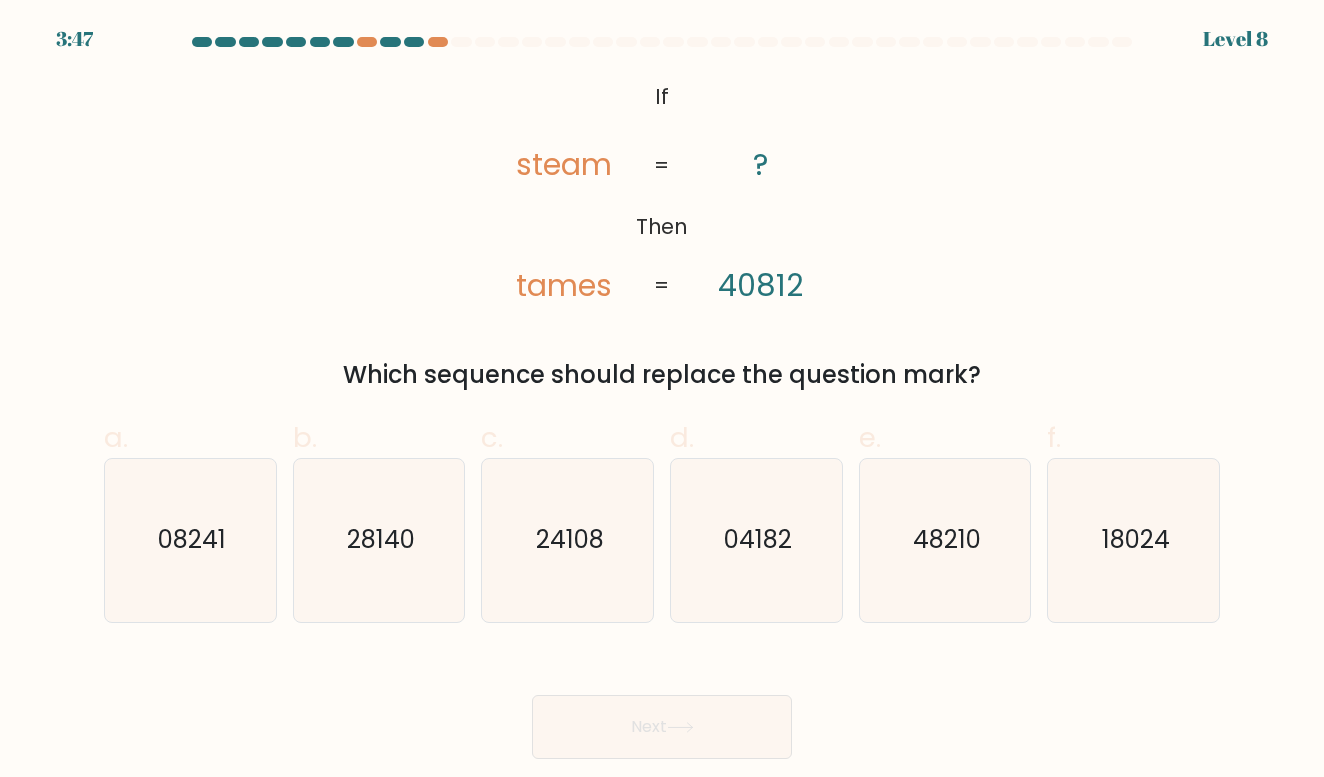 click on "@import url('https://fonts.googleapis.com/css?family=Abril+Fatface:400,100,100italic,300,300italic,400italic,500,500italic,700,700italic,900,900italic');           If       Then       steam       tames       ?       40812       =       =" 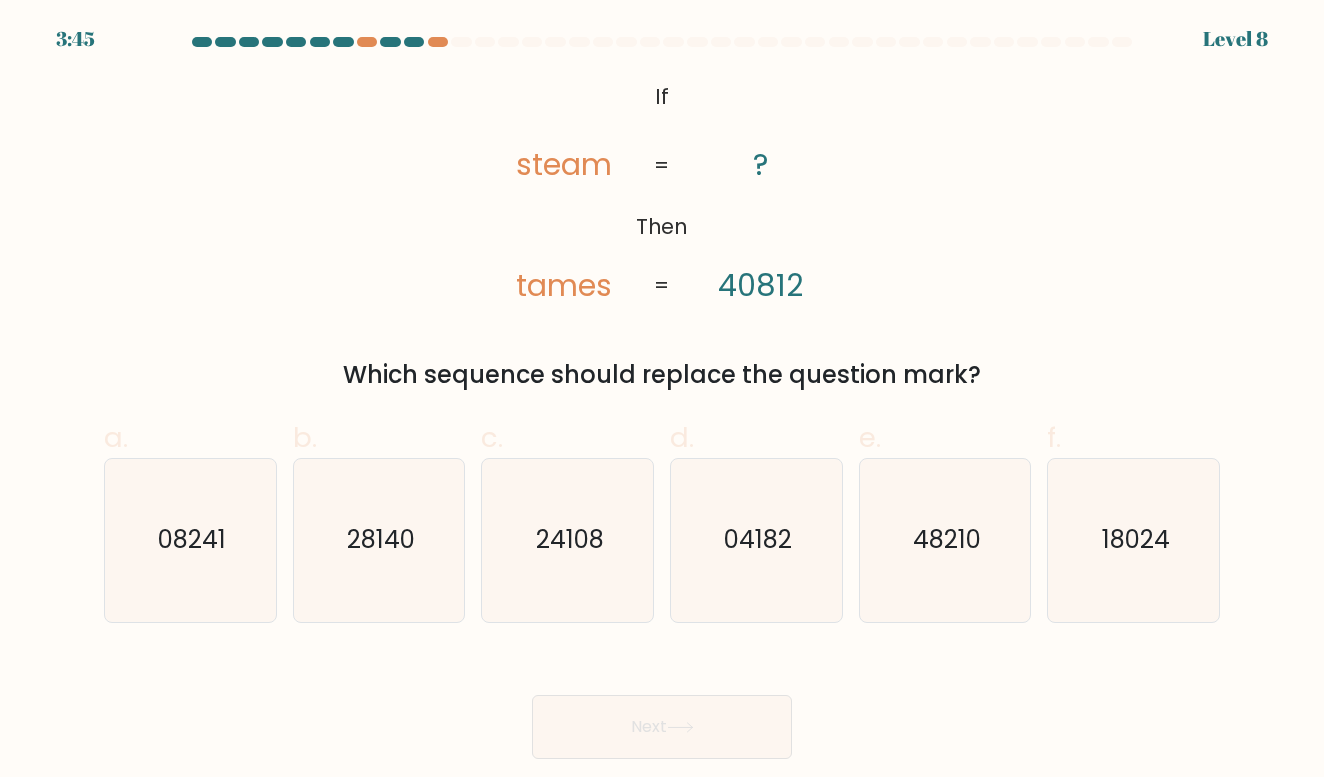 drag, startPoint x: 519, startPoint y: 166, endPoint x: 539, endPoint y: 166, distance: 20 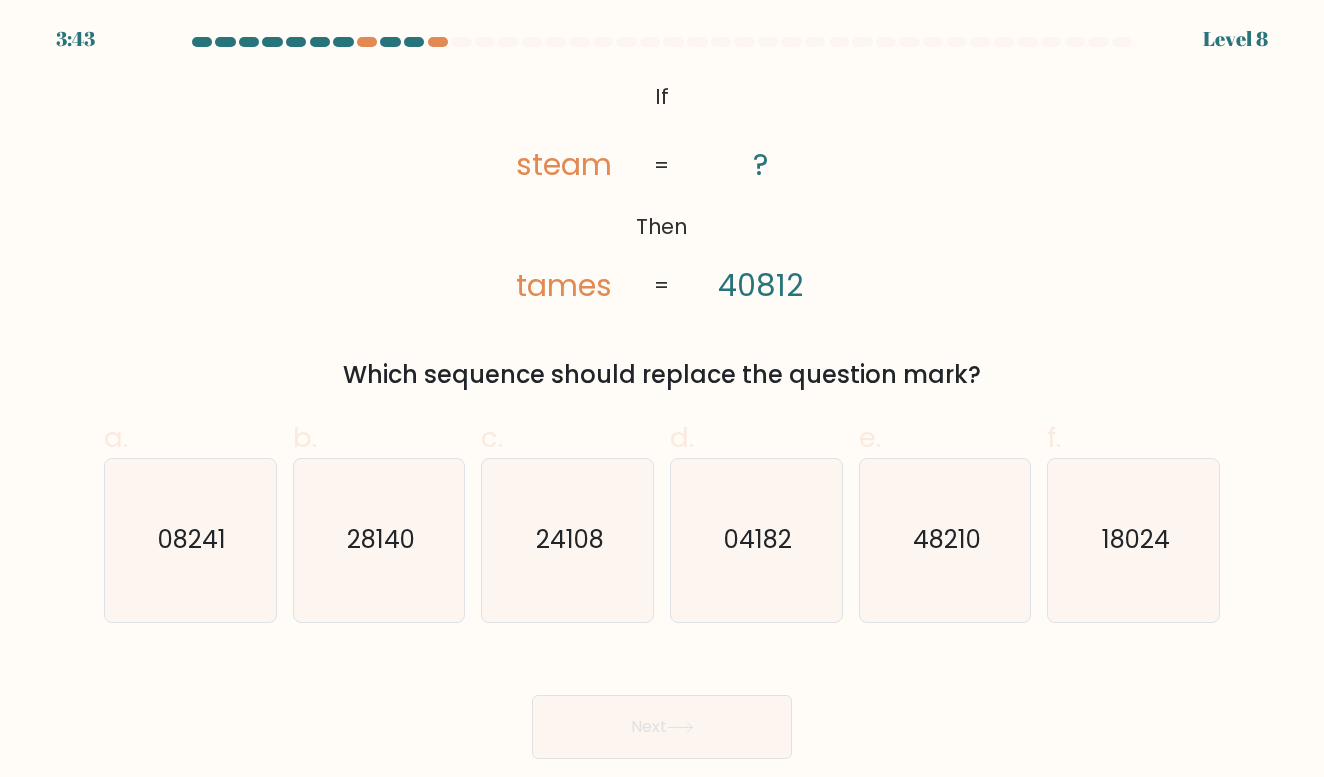 click on "Which sequence should replace the question mark?" at bounding box center [662, 375] 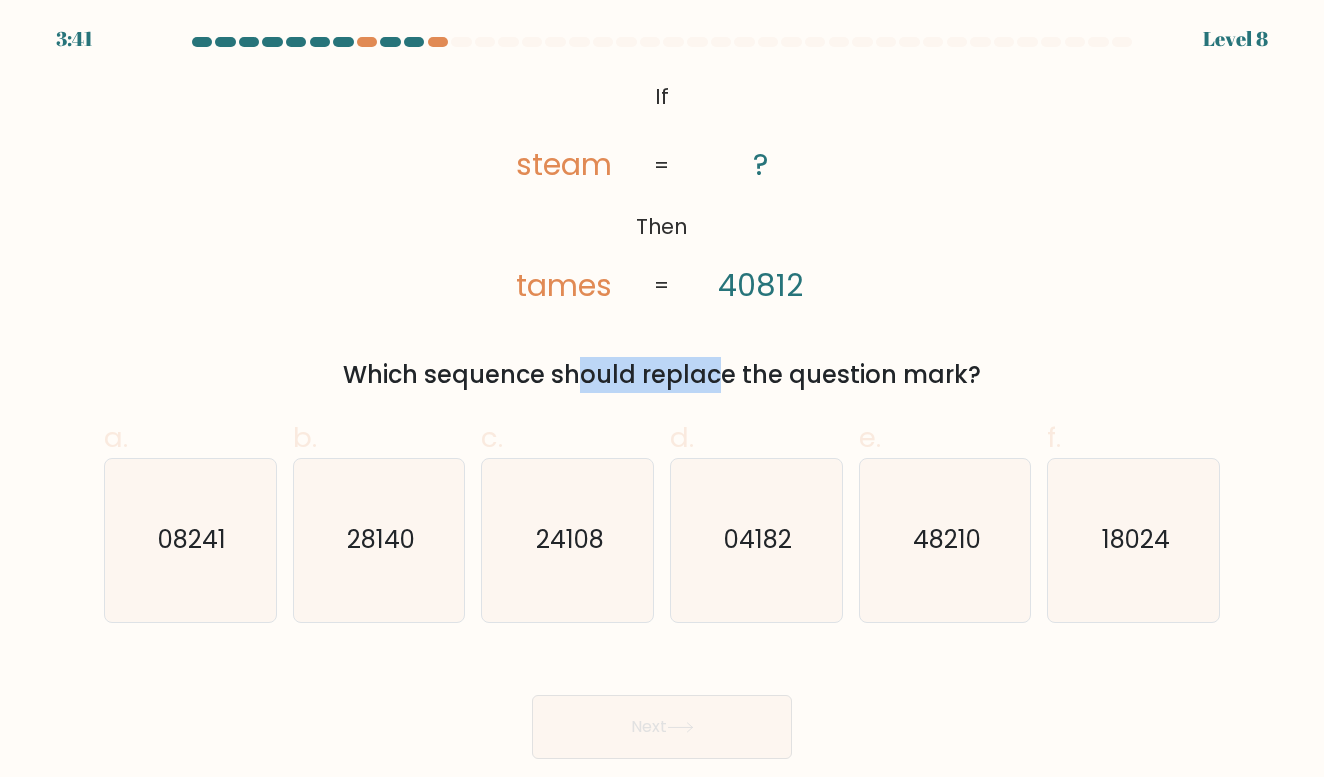 drag, startPoint x: 391, startPoint y: 377, endPoint x: 544, endPoint y: 379, distance: 153.01308 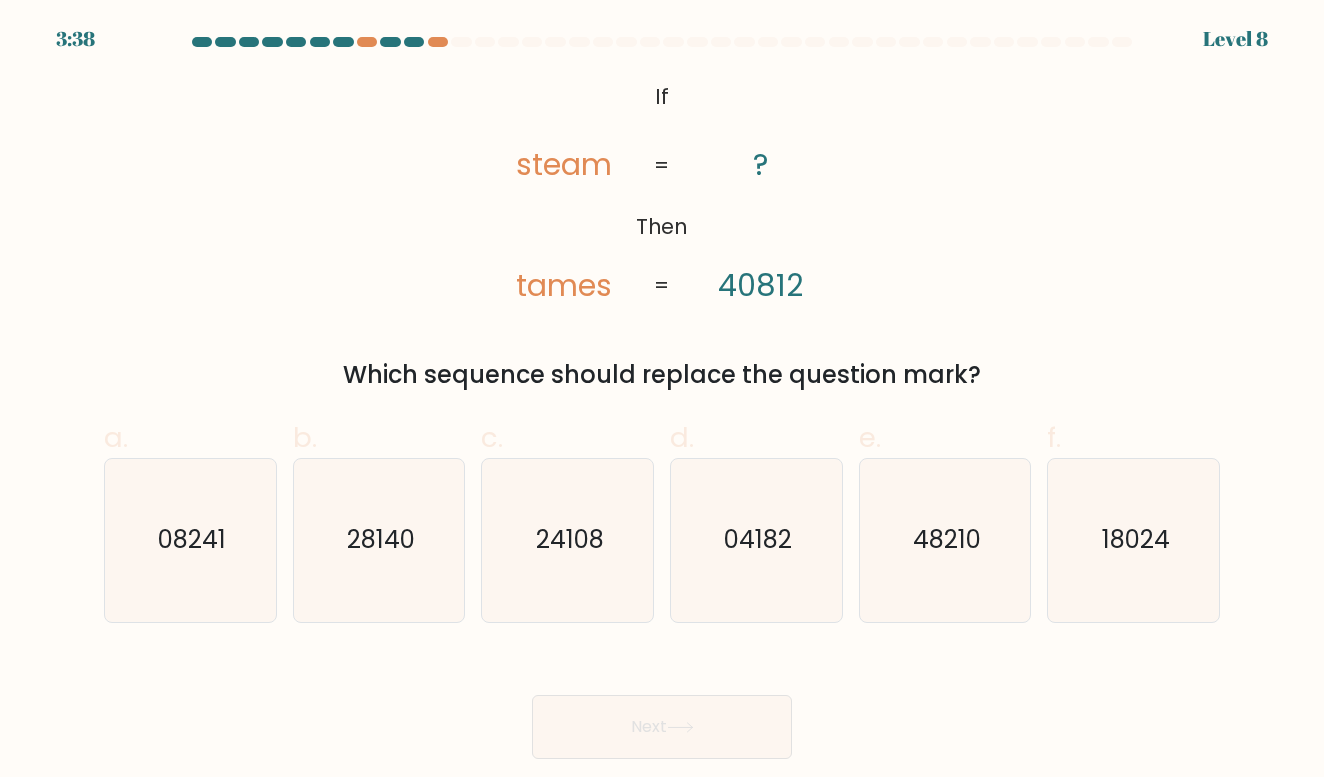 click on "@import url('https://fonts.googleapis.com/css?family=Abril+Fatface:400,100,100italic,300,300italic,400italic,500,500italic,700,700italic,900,900italic');           If       Then       steam       tames       ?       40812       =       =" 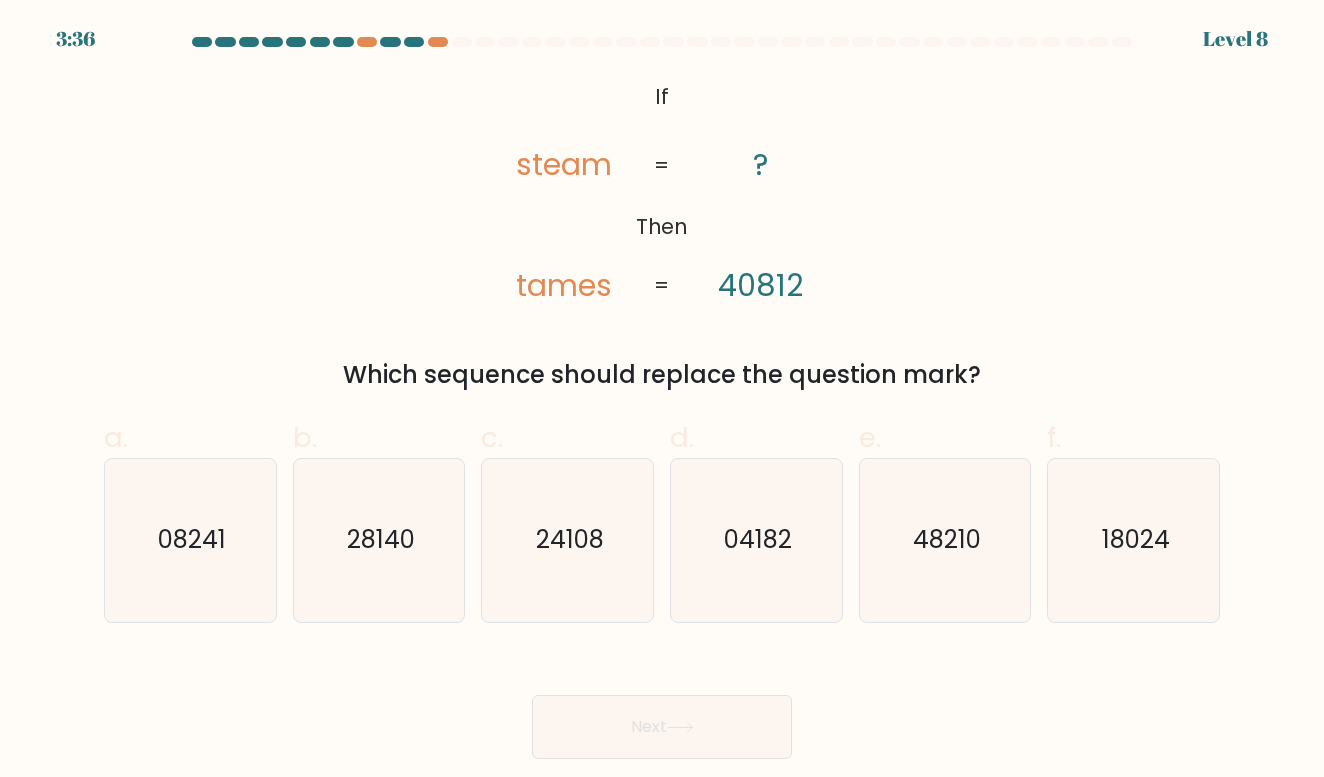 drag, startPoint x: 523, startPoint y: 161, endPoint x: 570, endPoint y: 171, distance: 48.052055 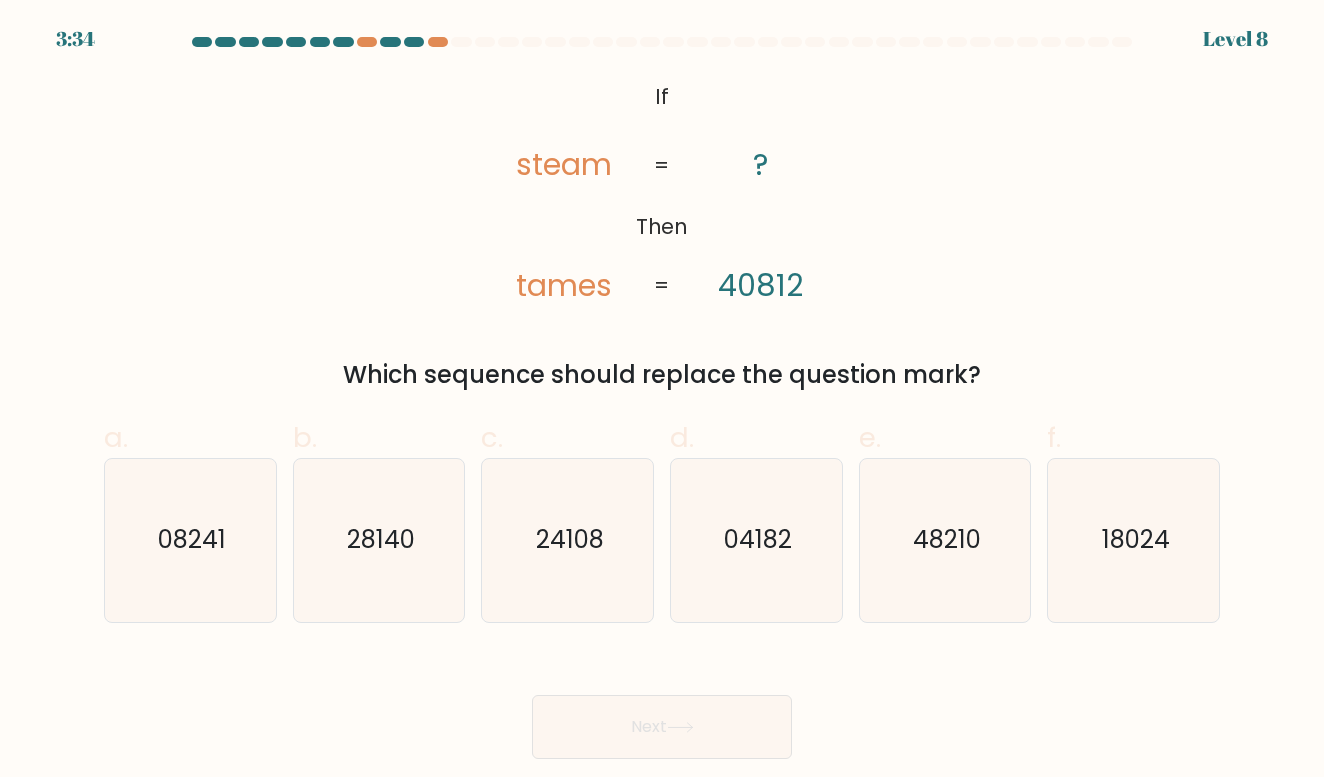 click on "@import url('https://fonts.googleapis.com/css?family=Abril+Fatface:400,100,100italic,300,300italic,400italic,500,500italic,700,700italic,900,900italic');           If       Then       steam       tames       ?       40812       =       =" 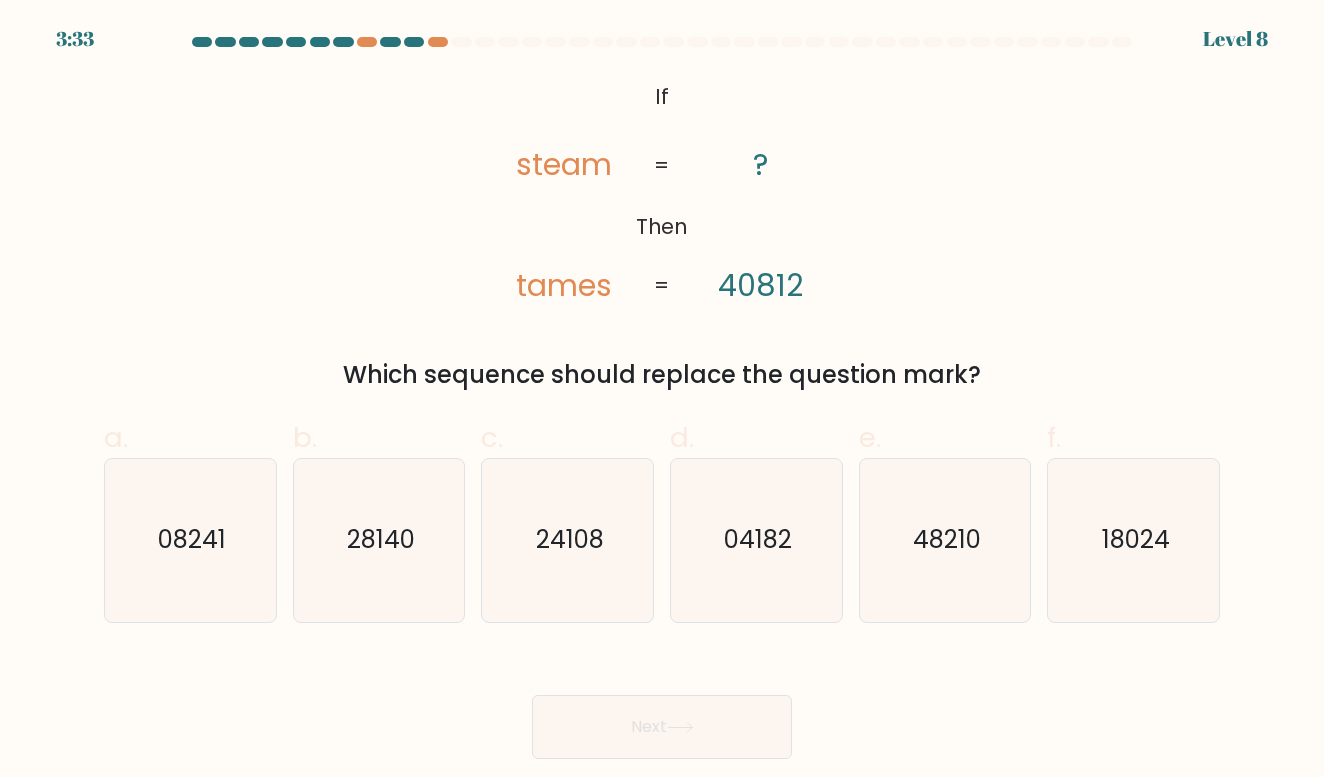 drag, startPoint x: 641, startPoint y: 226, endPoint x: 680, endPoint y: 229, distance: 39.115215 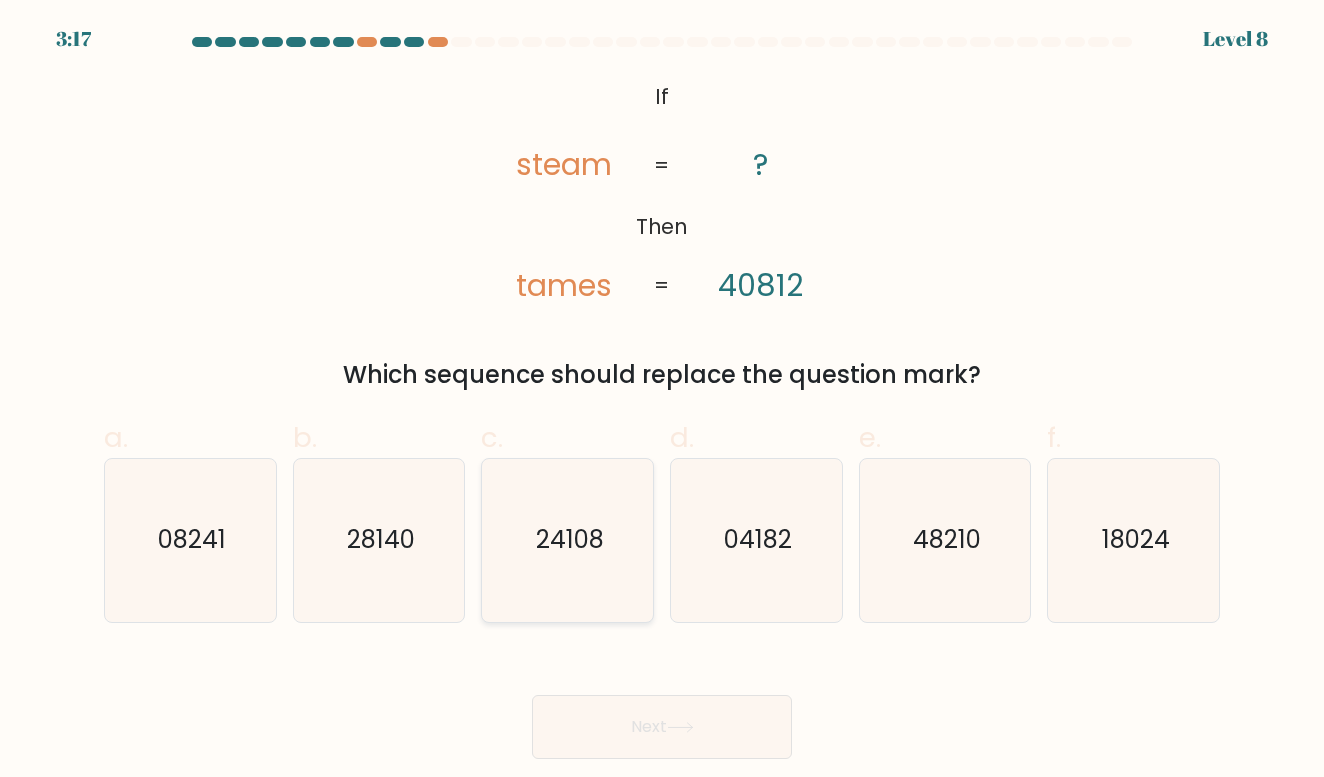 click on "24108" 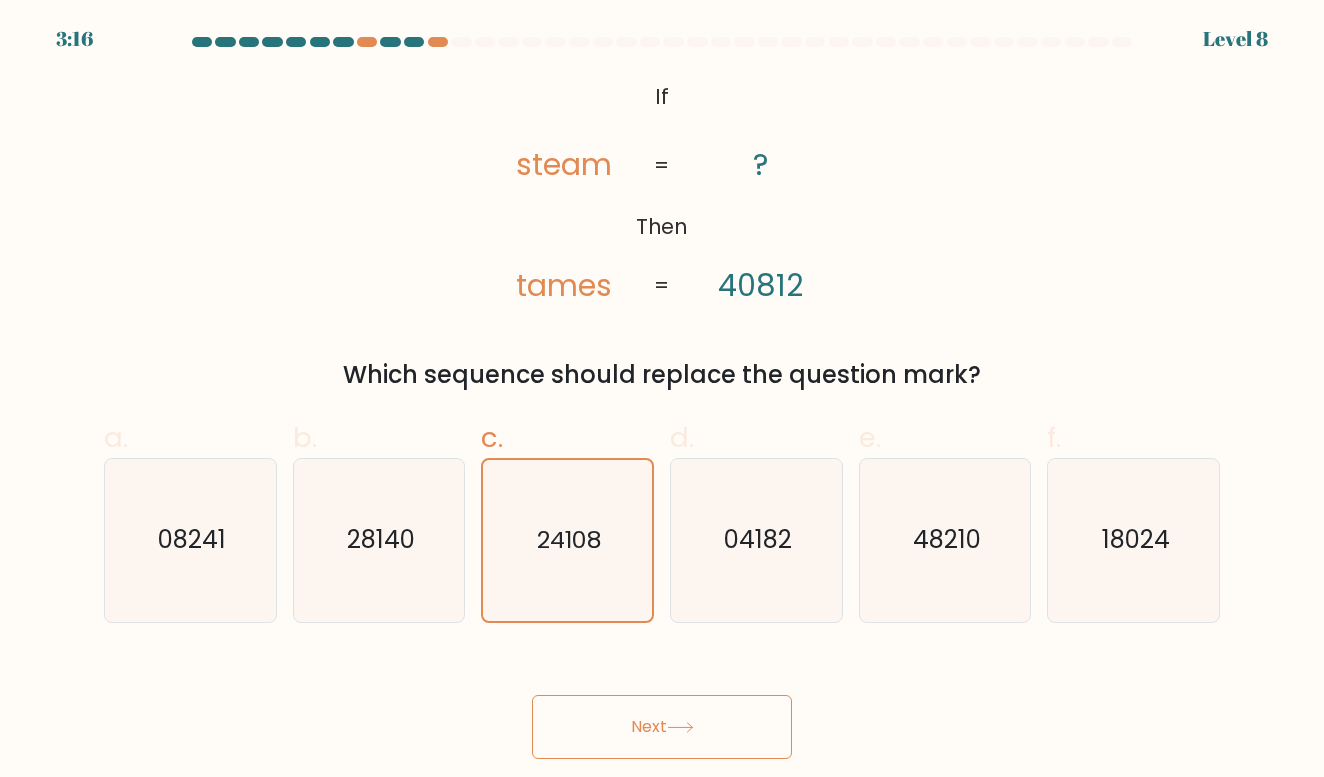 click on "Next" at bounding box center [662, 727] 